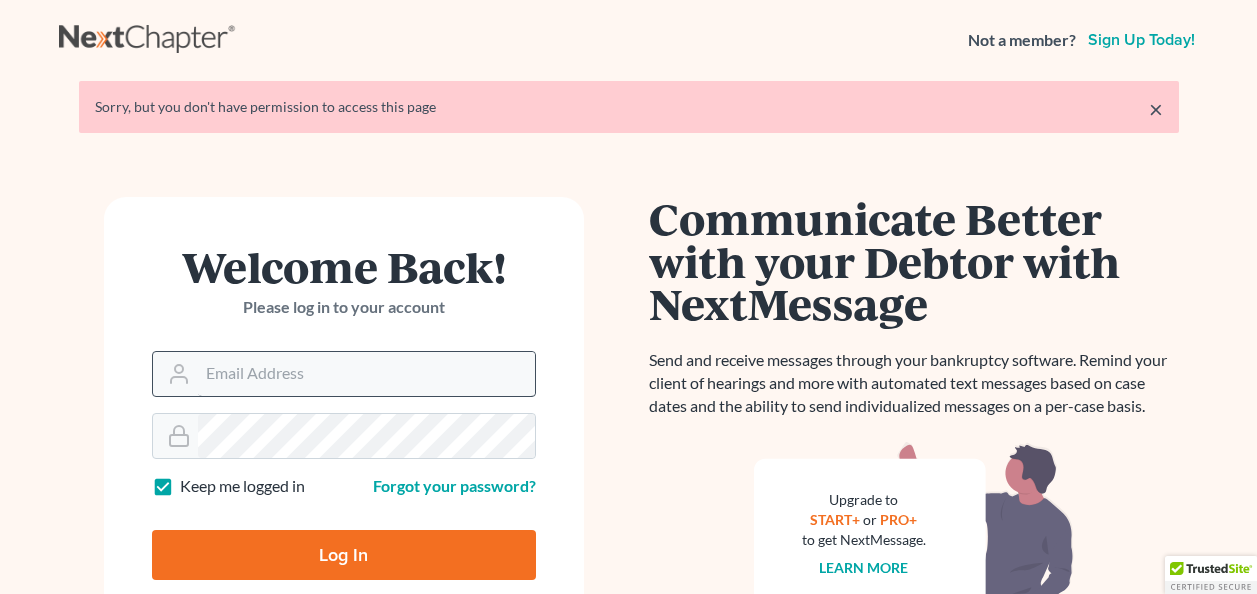 scroll, scrollTop: 0, scrollLeft: 0, axis: both 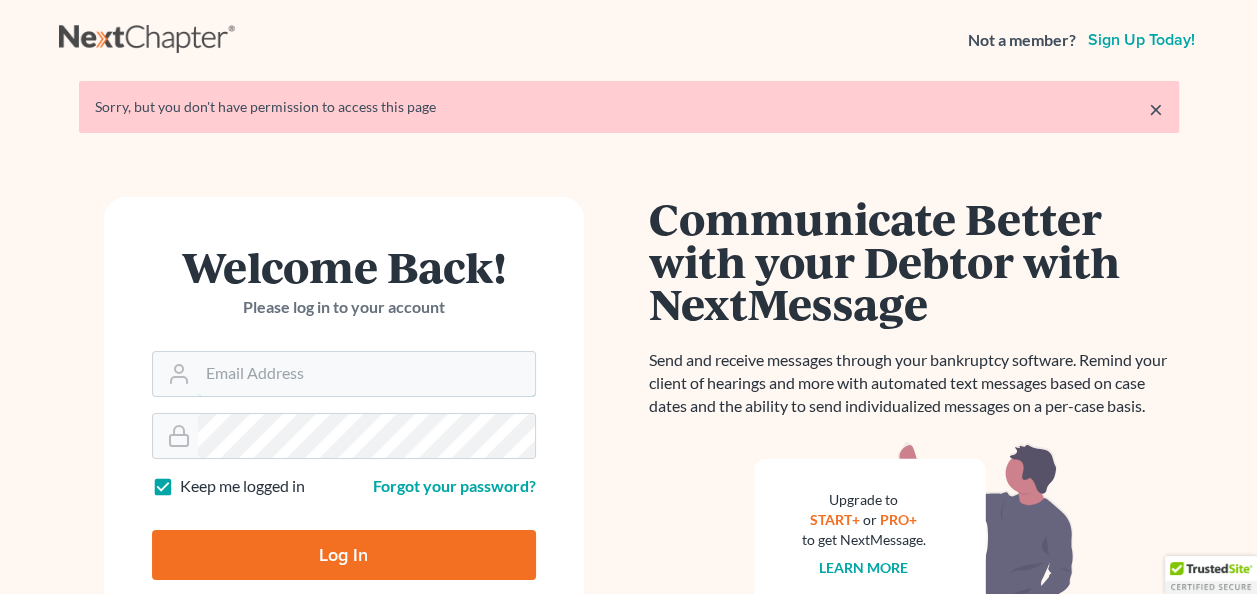 type on "[USERNAME]@[DOMAIN]" 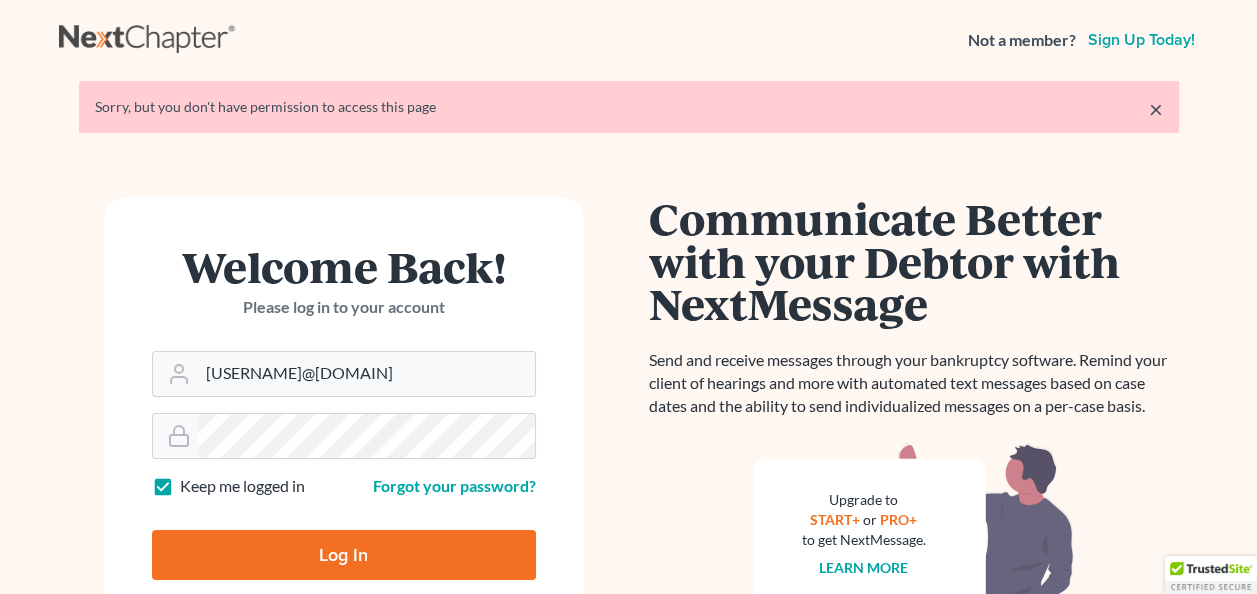 click on "Log In" at bounding box center [344, 555] 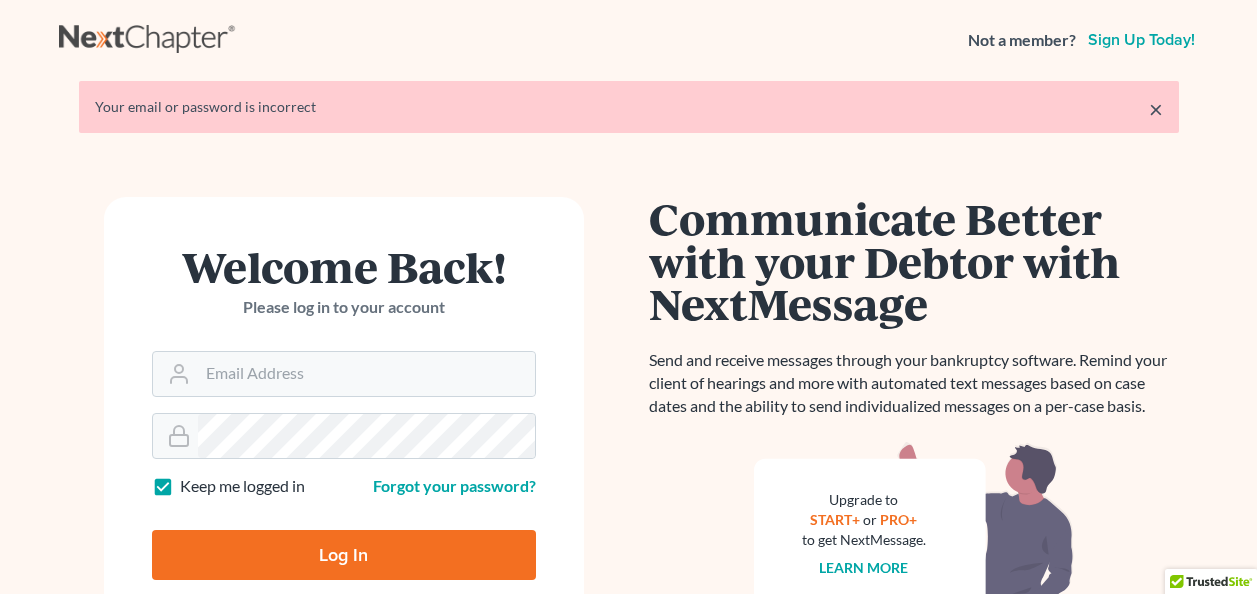 scroll, scrollTop: 0, scrollLeft: 0, axis: both 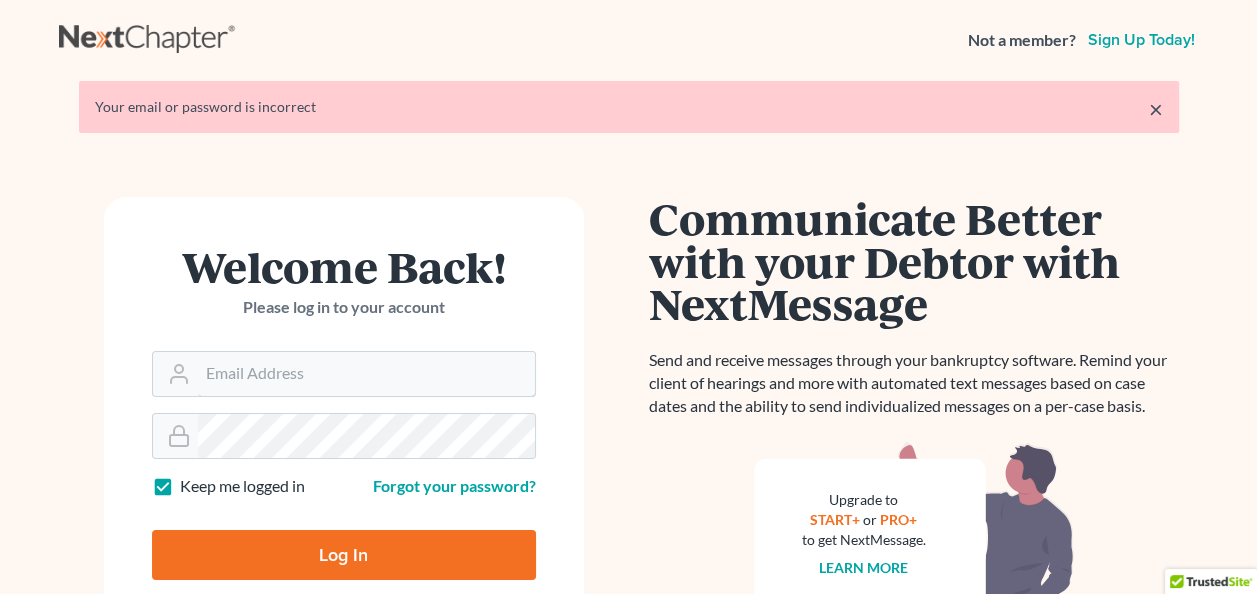 type on "[USERNAME]@[DOMAIN]" 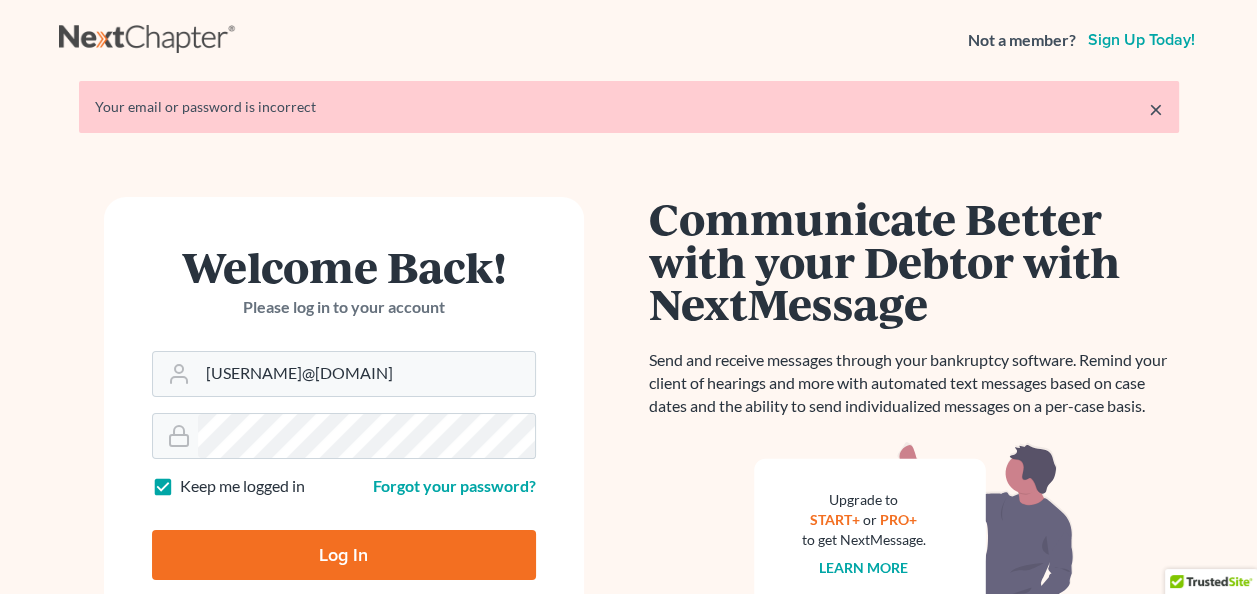 click on "Log In" at bounding box center (344, 555) 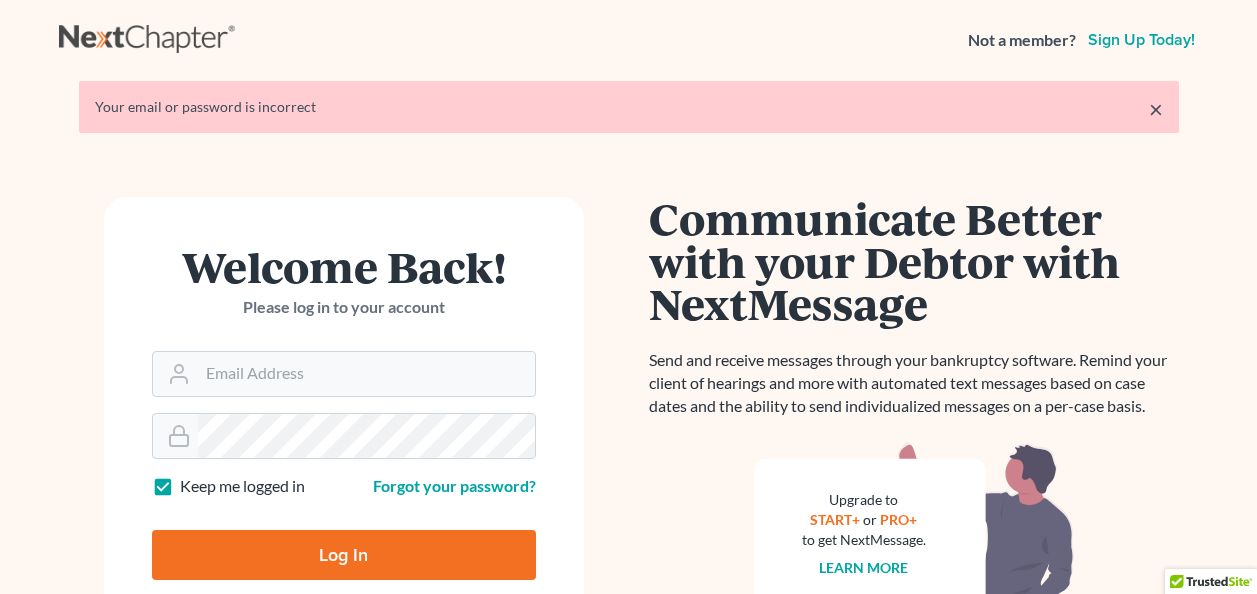 scroll, scrollTop: 0, scrollLeft: 0, axis: both 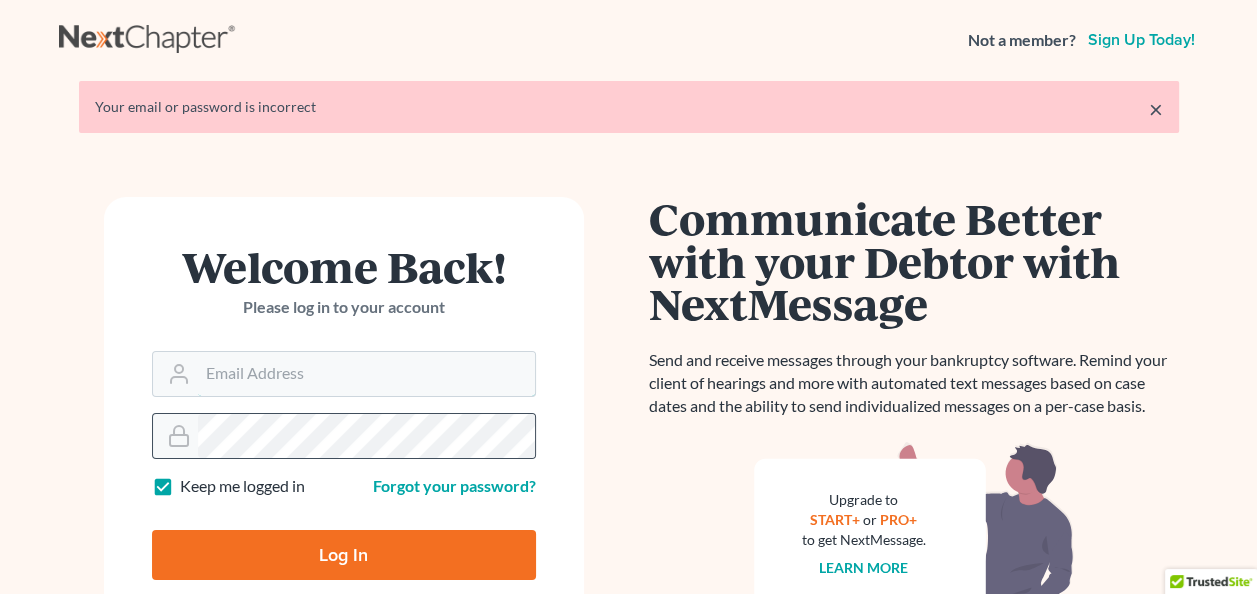 type on "[USERNAME]@[DOMAIN]" 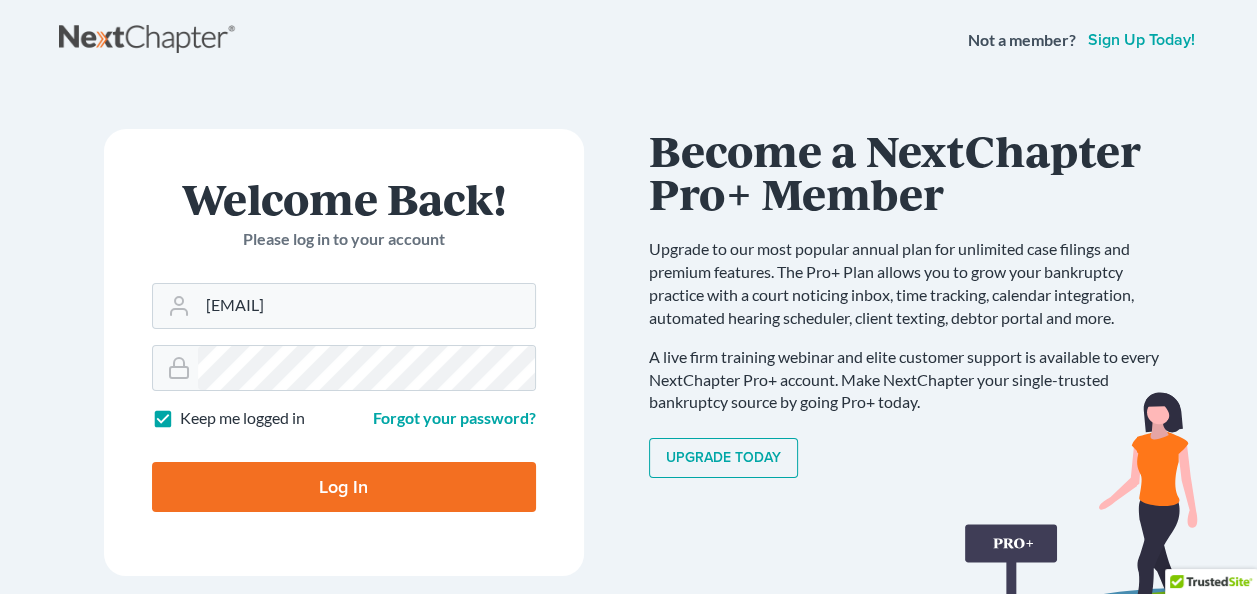 click on "Log In" at bounding box center (344, 487) 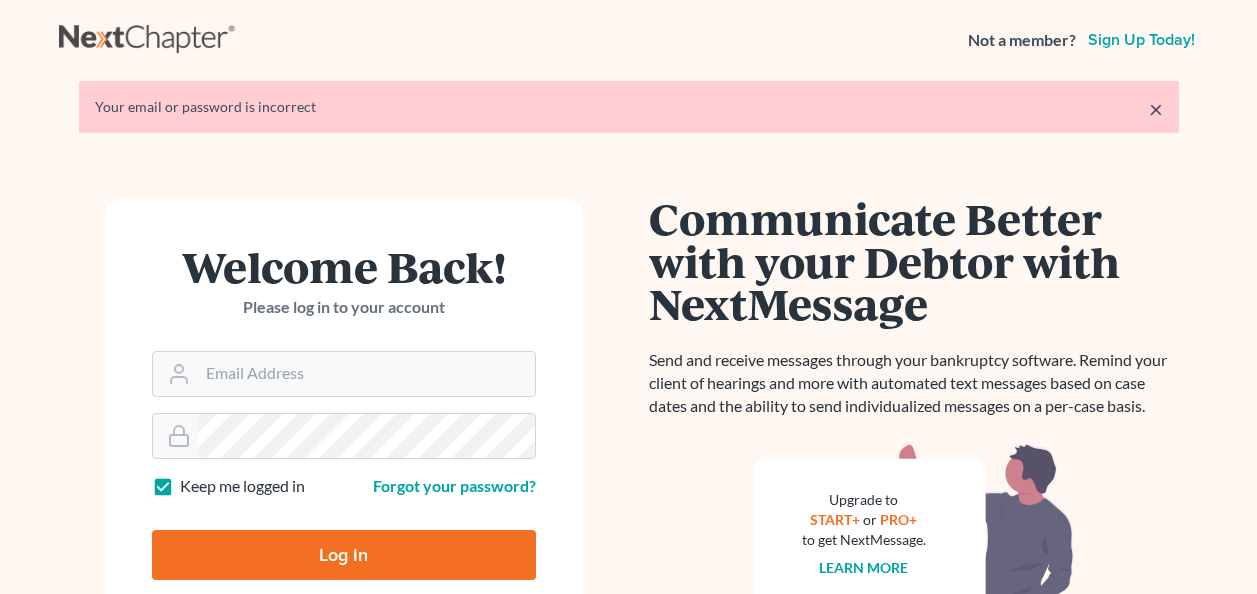 scroll, scrollTop: 0, scrollLeft: 0, axis: both 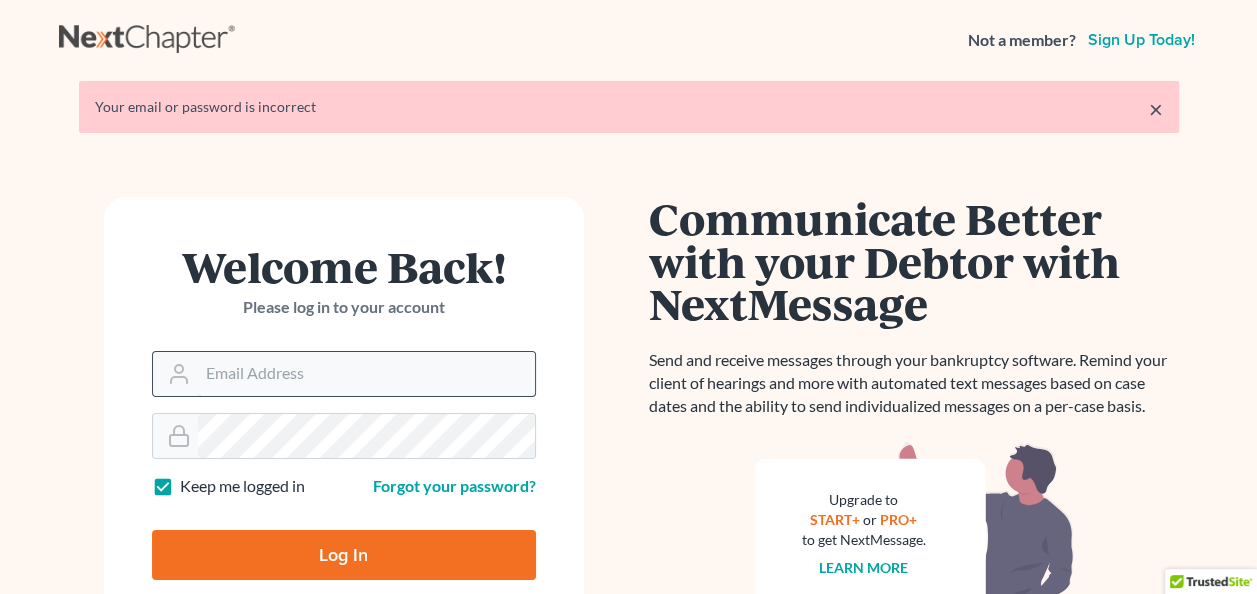 type on "JWILSONATTY@GMAIL.COM" 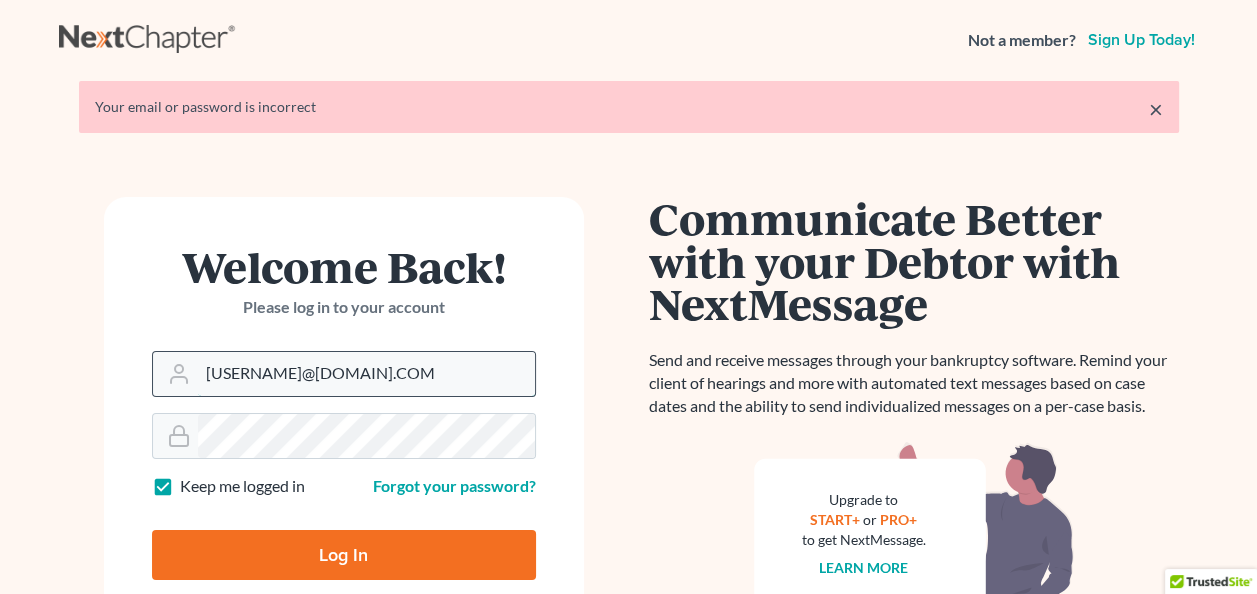 click on "[EMAIL]" at bounding box center [366, 374] 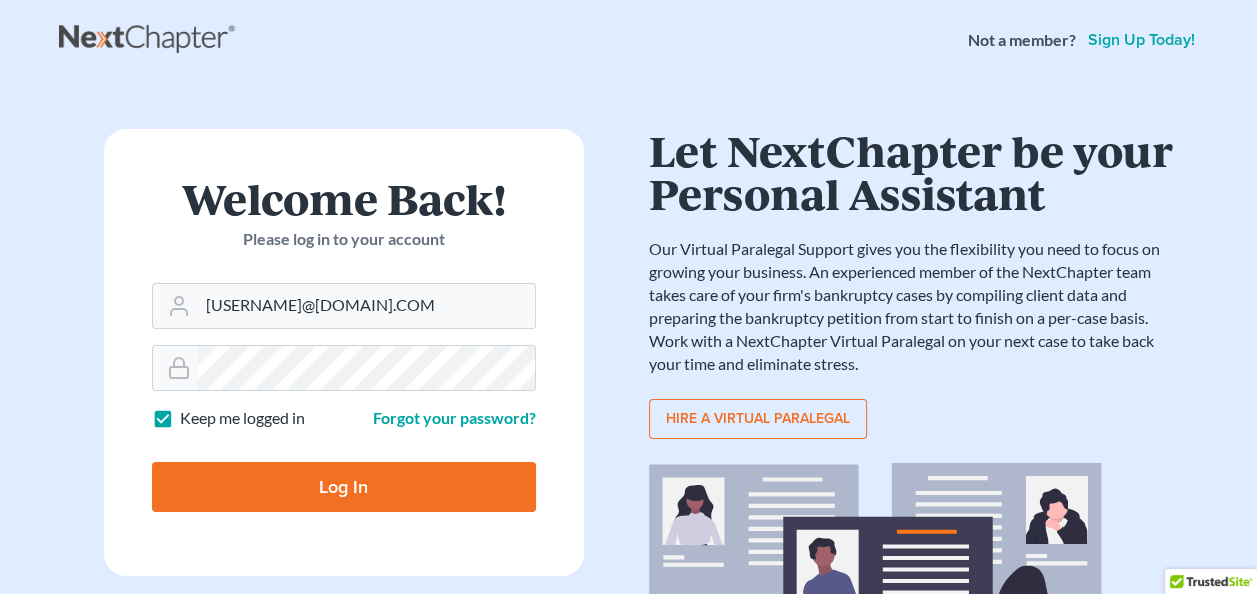 click on "Log In" at bounding box center (344, 487) 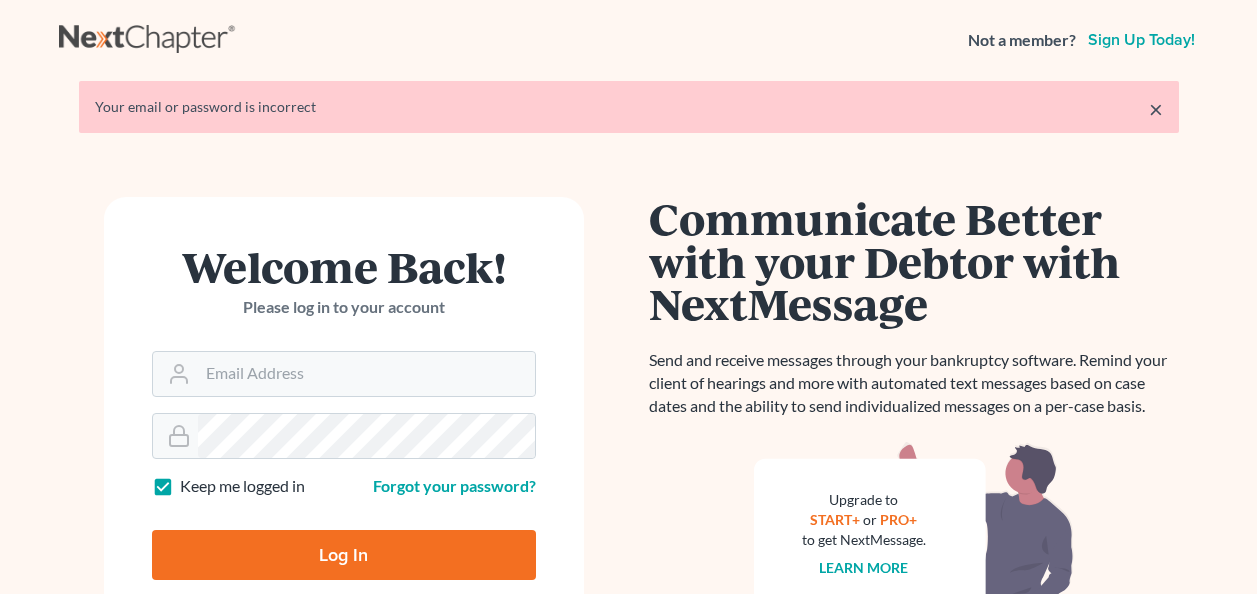 scroll, scrollTop: 0, scrollLeft: 0, axis: both 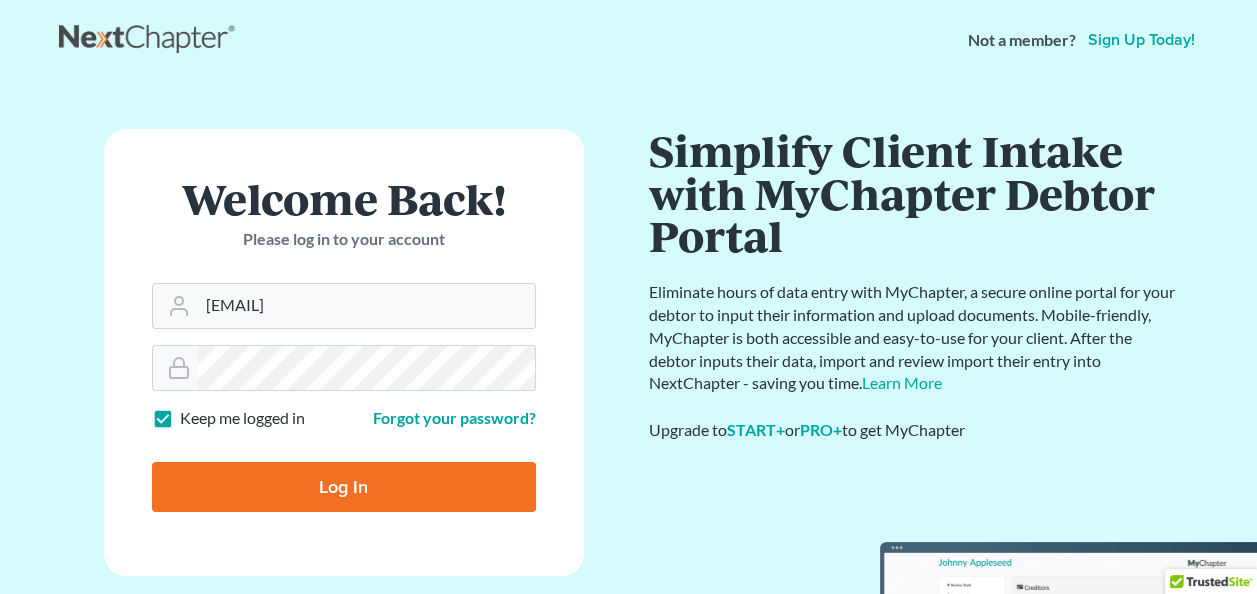 click on "Welcome Back! Please log in to your account Email Address JWILSONATTY@GMAIL.COM Password Keep me logged in Forgot your password? Log In Communicate Better with your Debtor with NextMessage Send and receive messages through your bankruptcy software. Remind your client of hearings and more with automated text messages based on case dates and the ability to send individualized messages on a per-case basis. Upgrade to START+   or    PRO+ to get NextMessage. Learn more Simplify Client Intake with MyChapter Debtor Portal Eliminate hours of data entry with MyChapter, a secure online portal for your debtor to input their information and upload documents. Mobile-friendly, MyChapter is both accessible and easy-to-use for your client. After the debtor inputs their data, import and review import their entry into NextChapter - saving you time.  Learn More Upgrade to  START+  or  PRO+  to get MyChapter Become a NextChapter Pro+ Member Upgrade Today Let NextChapter be your Personal Assistant Hire a virtual paralegal" at bounding box center (629, 345) 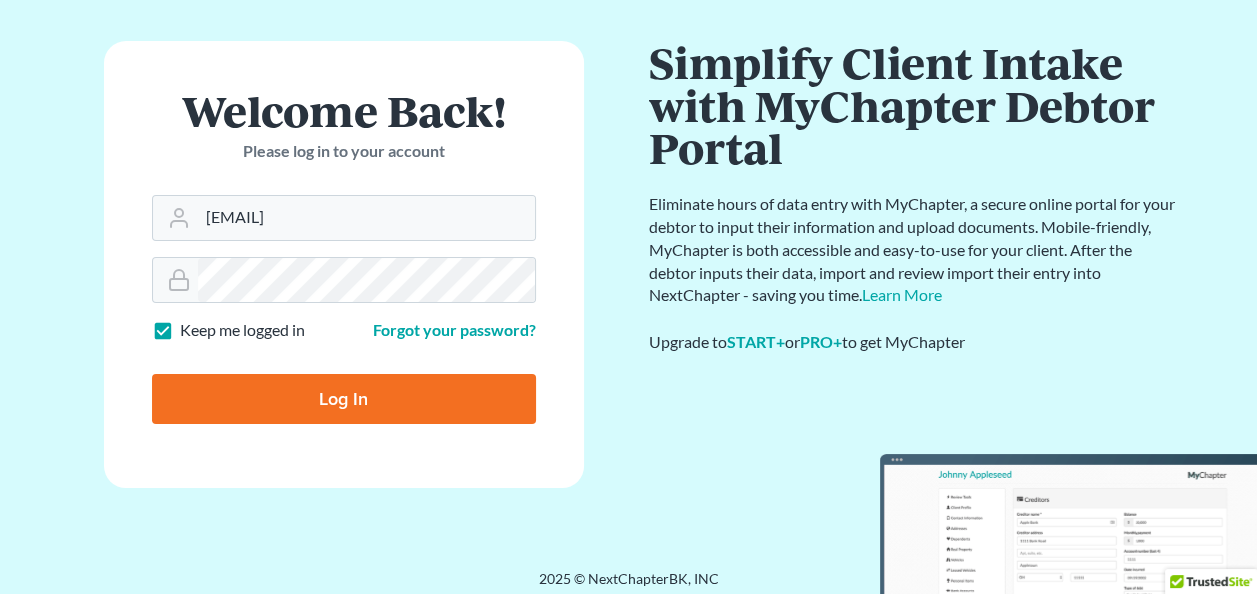 scroll, scrollTop: 98, scrollLeft: 0, axis: vertical 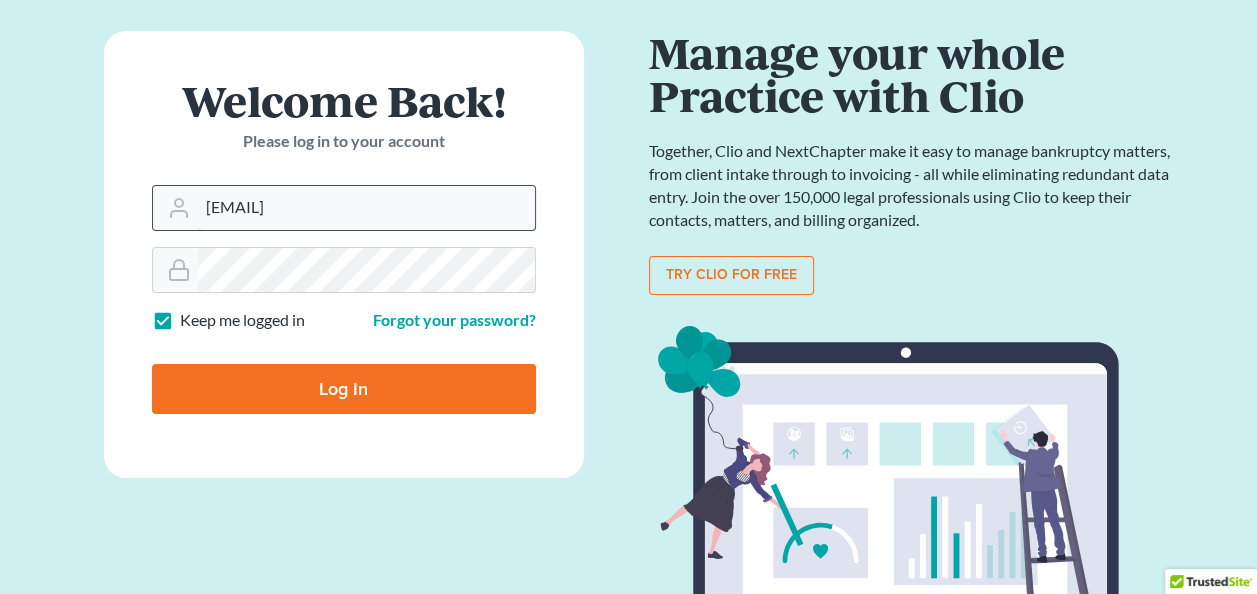 drag, startPoint x: 422, startPoint y: 206, endPoint x: 195, endPoint y: 184, distance: 228.06358 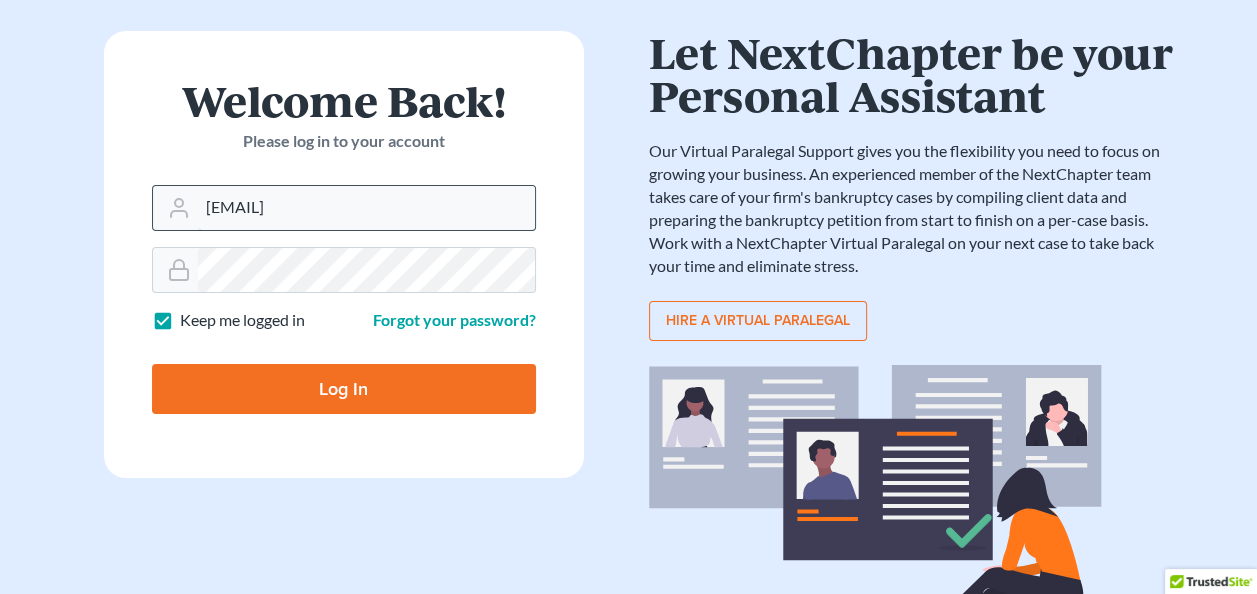 click on "[EMAIL]" at bounding box center [366, 208] 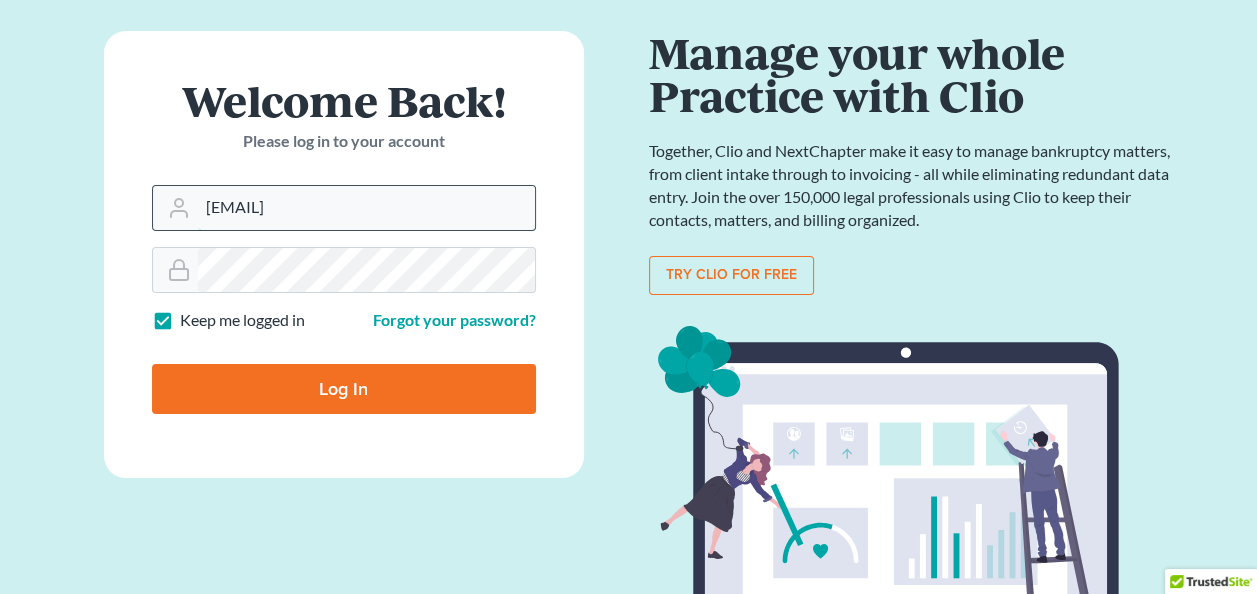 click on "[EMAIL]" at bounding box center (366, 208) 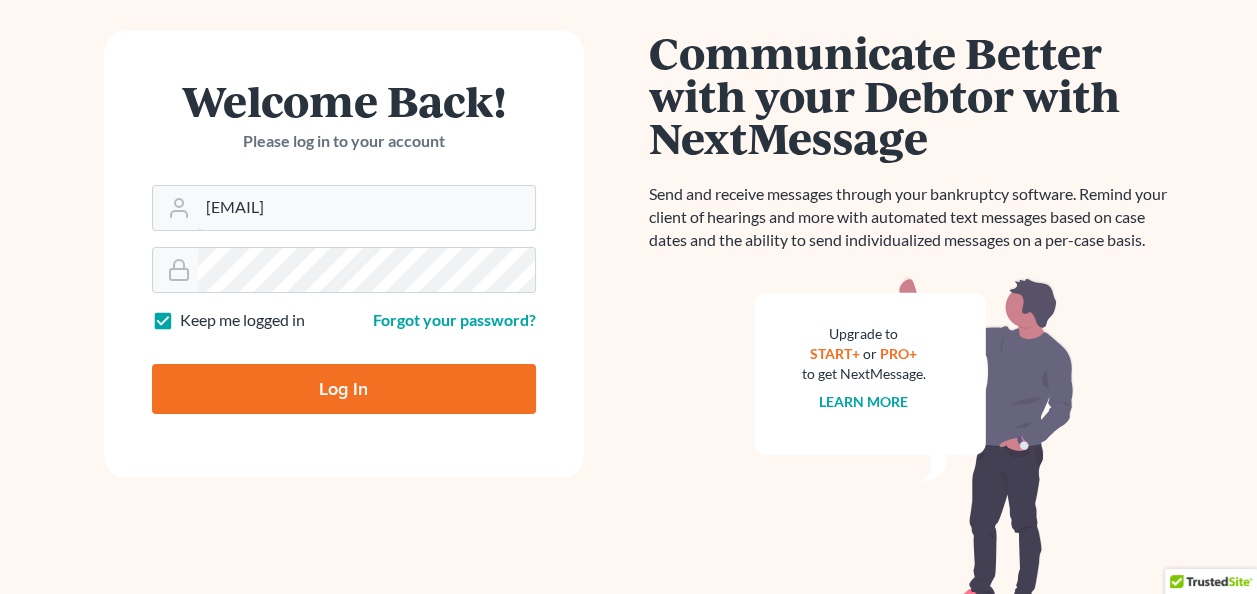 type on "[EMAIL]" 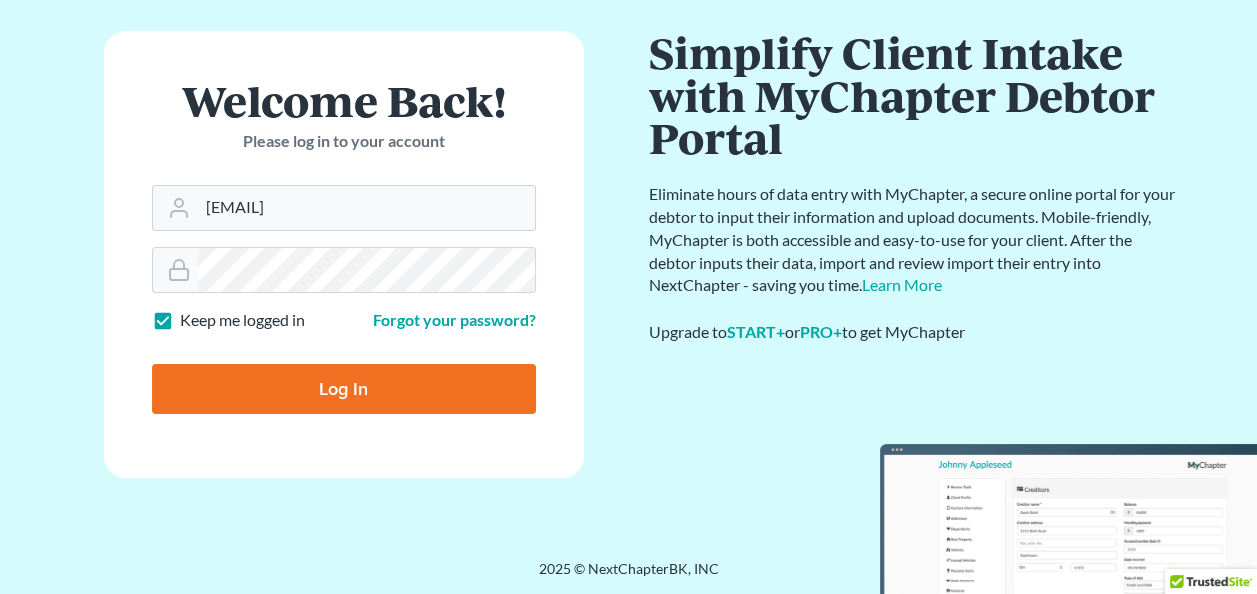 click on "Log In" at bounding box center (344, 389) 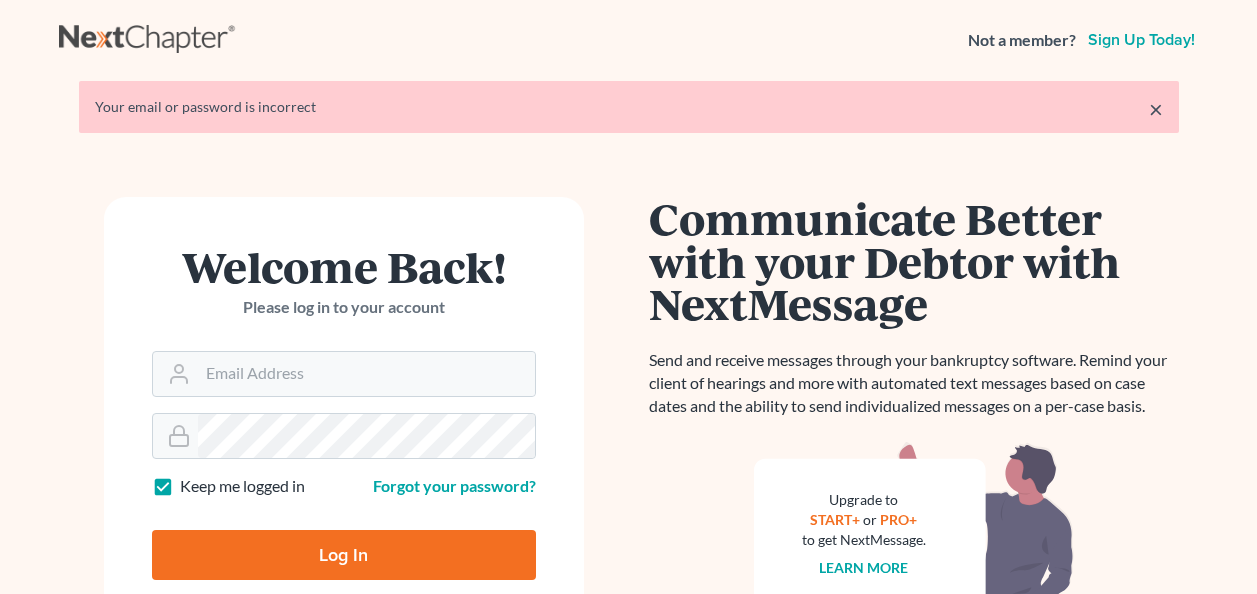 scroll, scrollTop: 0, scrollLeft: 0, axis: both 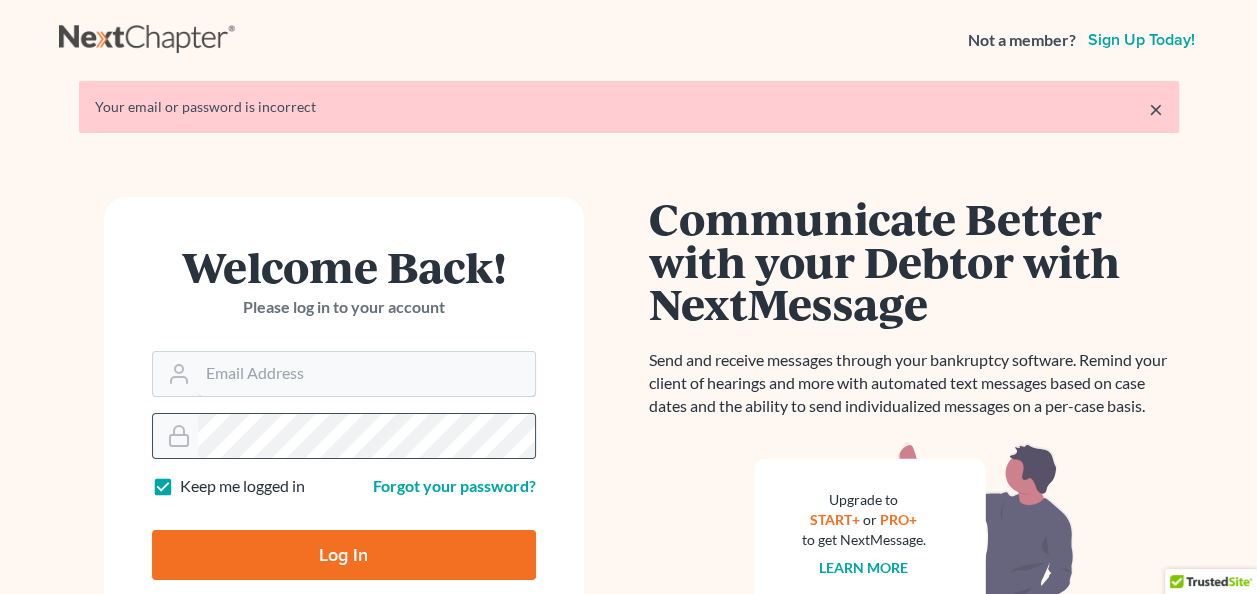 type on "JWILSONATTY@GMAIL.COM" 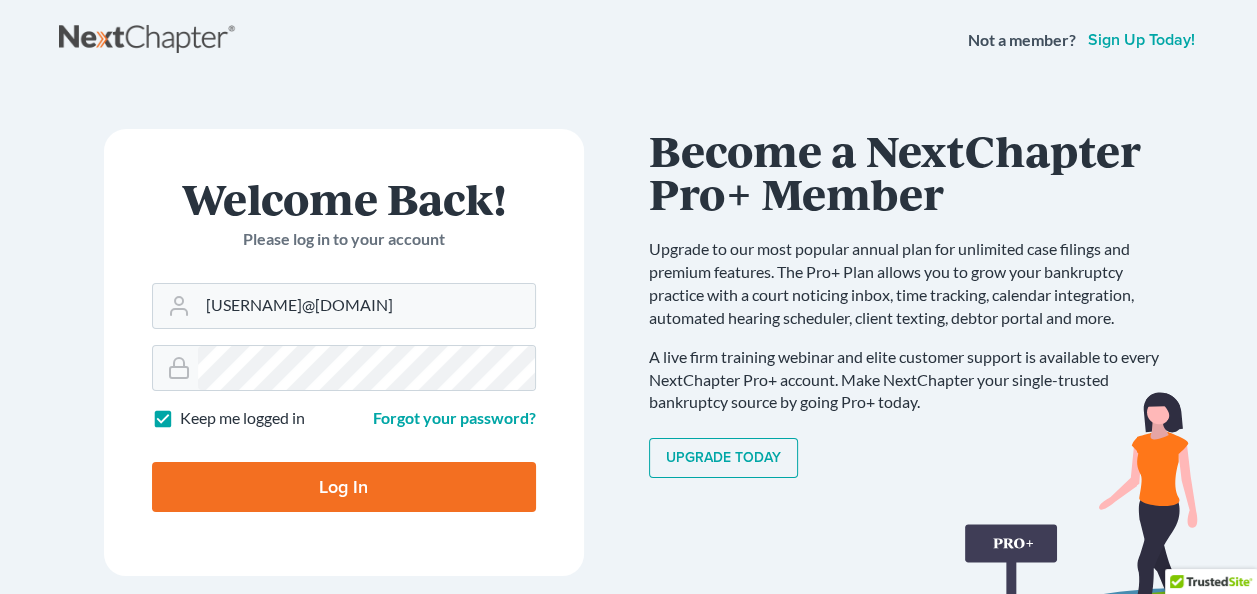 click on "Log In" at bounding box center (344, 487) 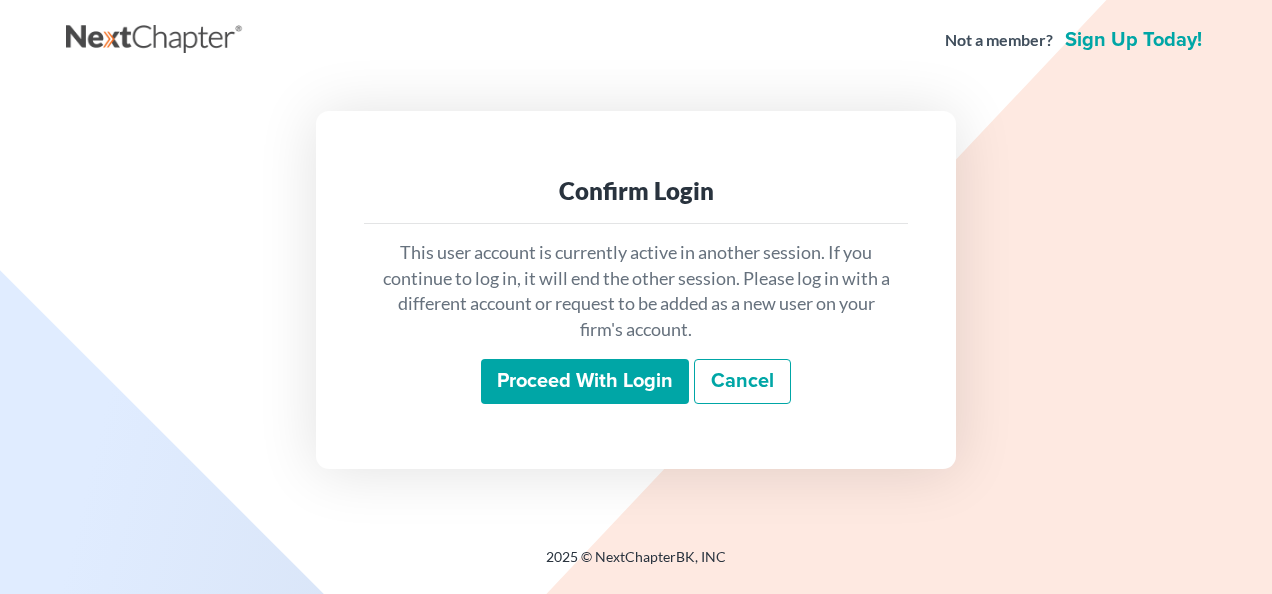 scroll, scrollTop: 0, scrollLeft: 0, axis: both 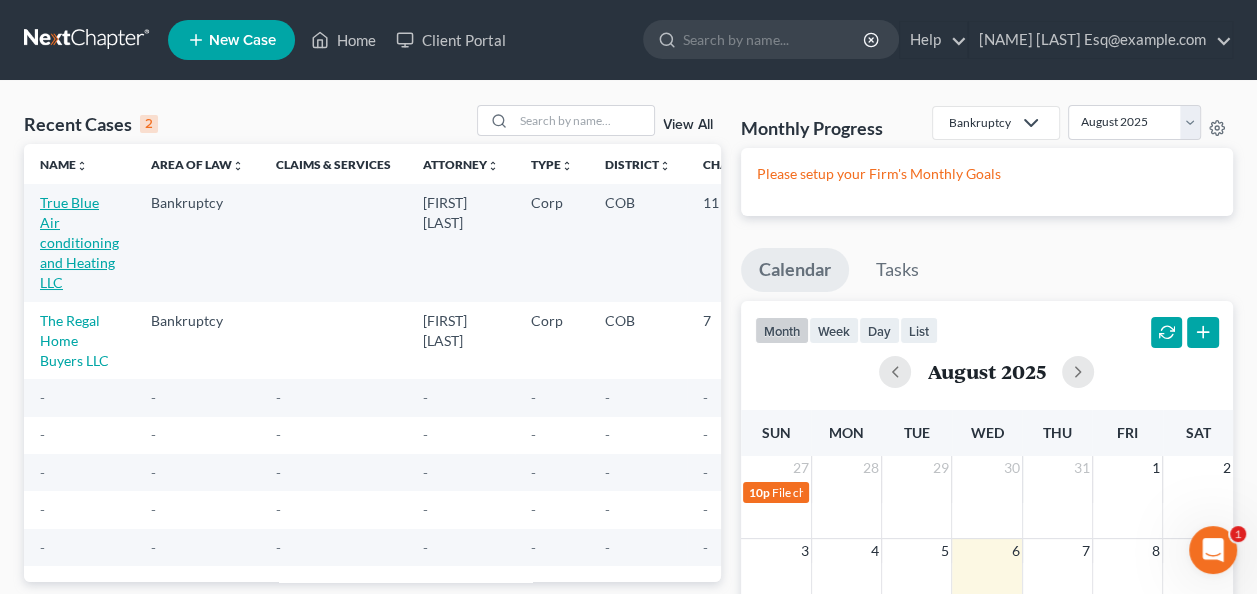 click on "True  Blue Air conditioning and Heating LLC" at bounding box center [79, 242] 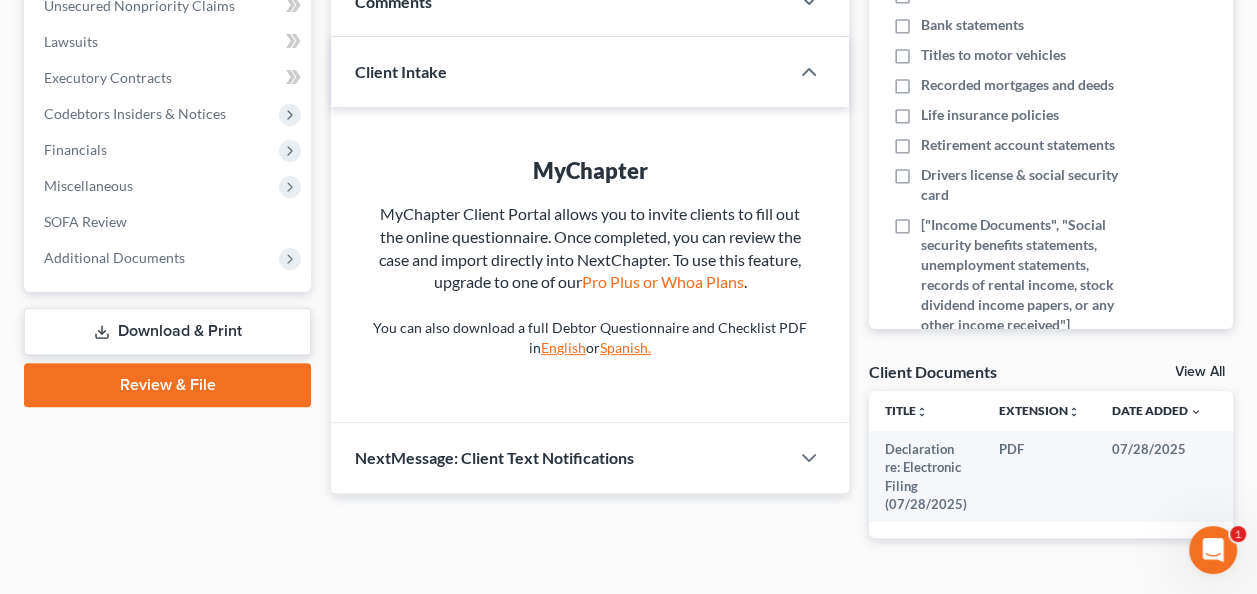 scroll, scrollTop: 502, scrollLeft: 0, axis: vertical 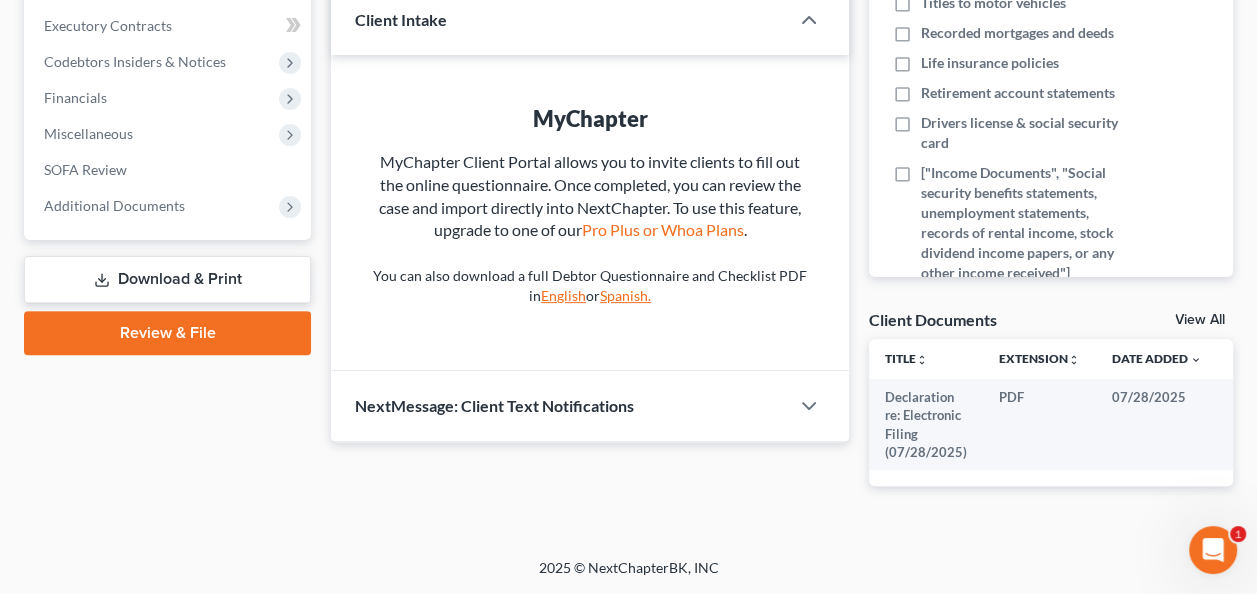 click on "Download & Print" at bounding box center (167, 279) 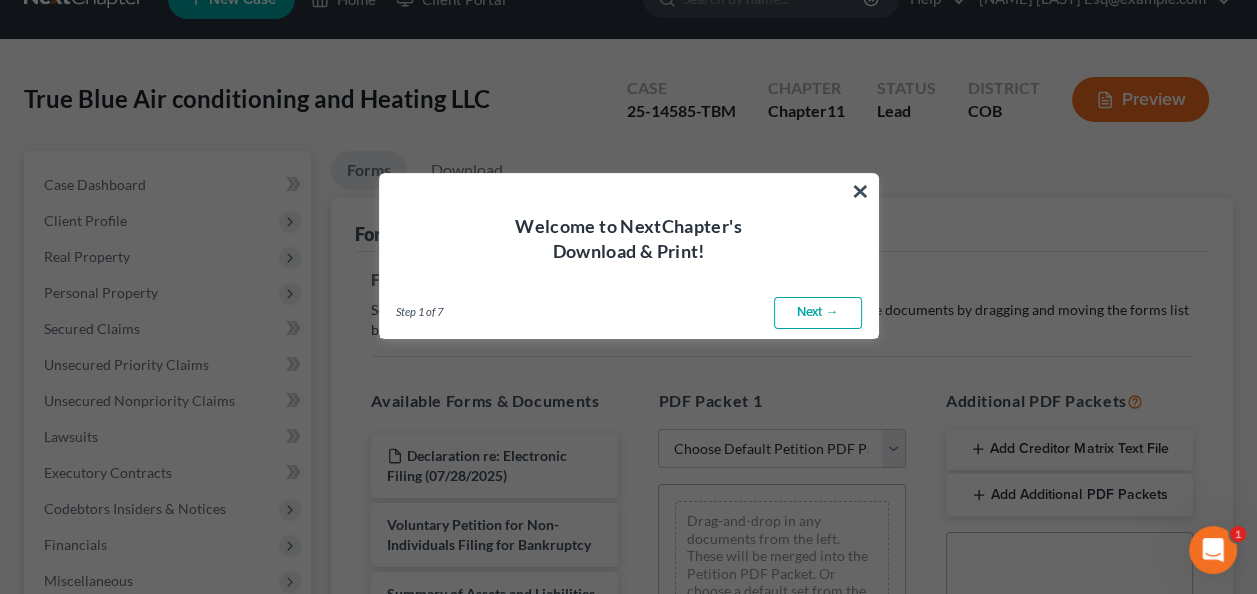 scroll, scrollTop: 0, scrollLeft: 0, axis: both 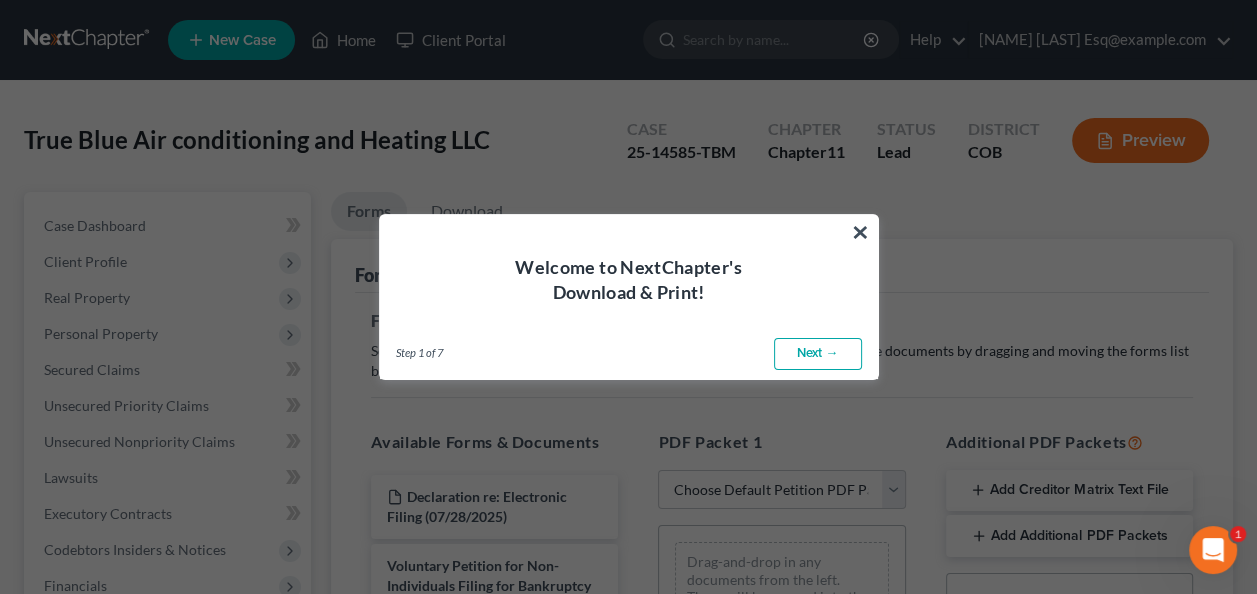 click on "Next →" at bounding box center [818, 354] 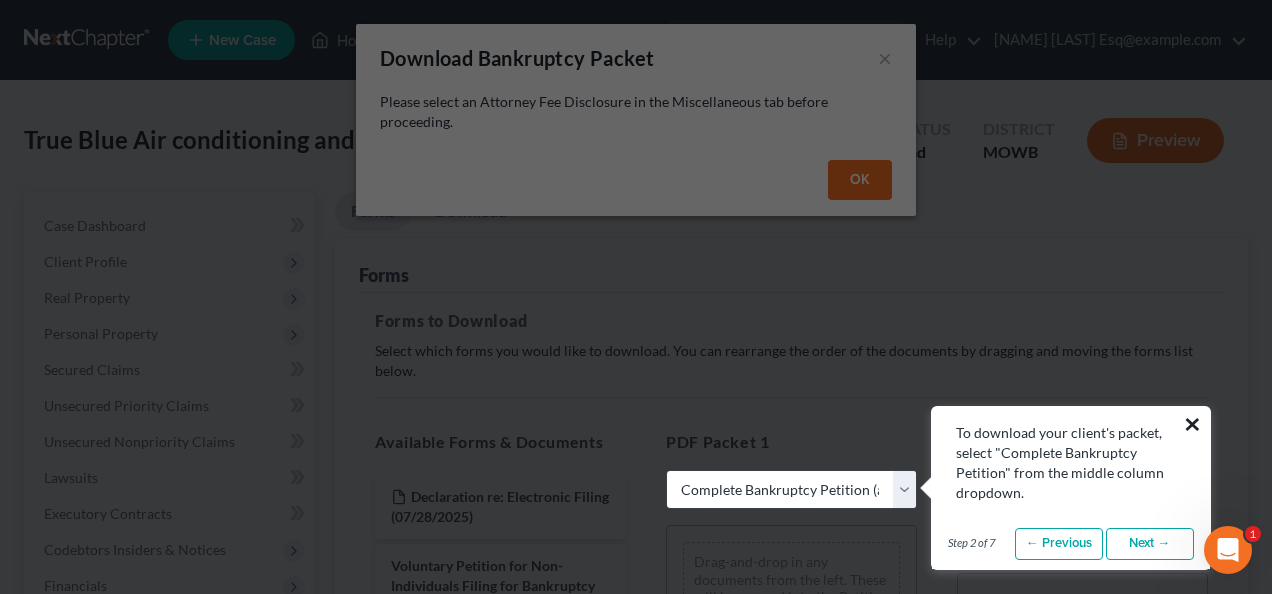 click on "×" at bounding box center [1192, 424] 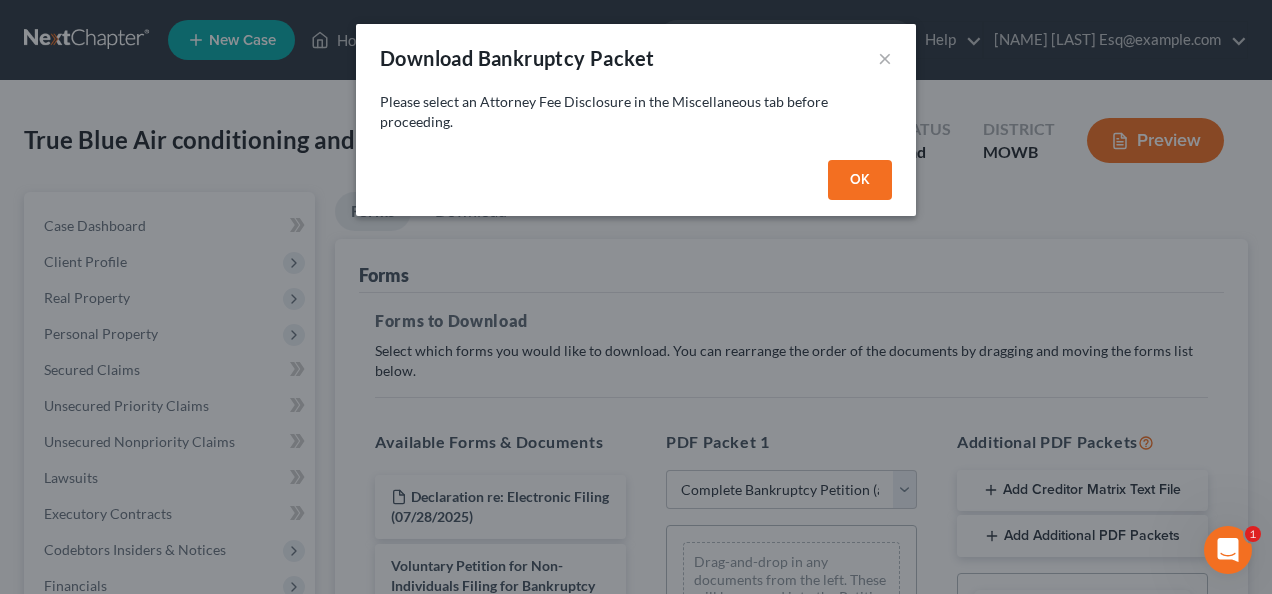 click on "OK" at bounding box center (860, 180) 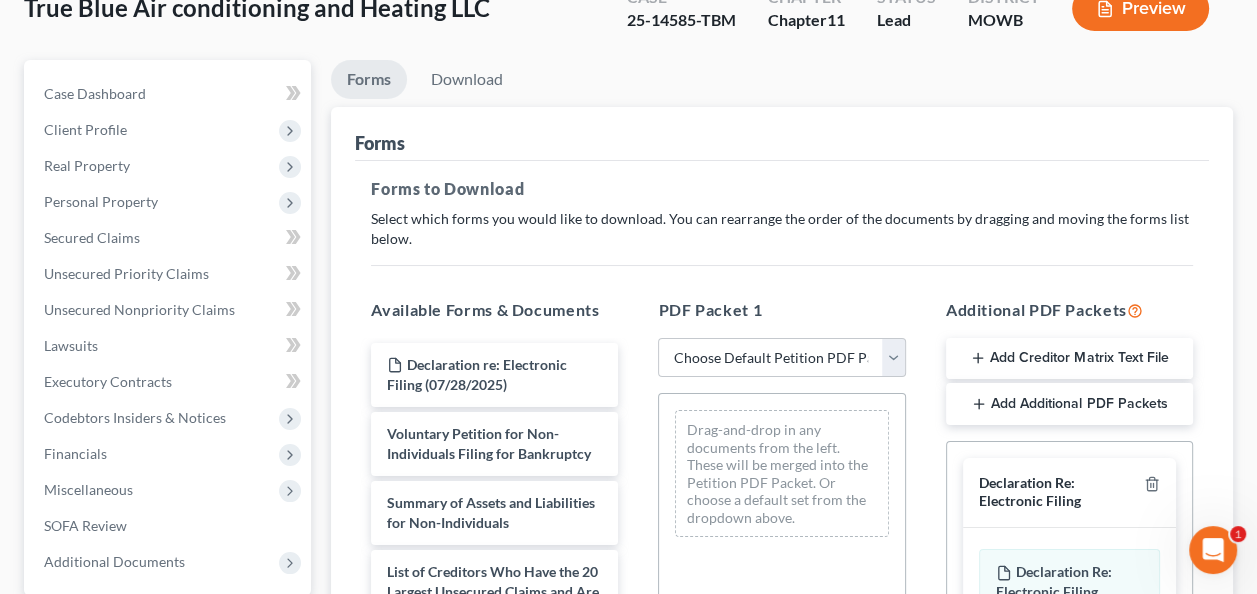scroll, scrollTop: 138, scrollLeft: 0, axis: vertical 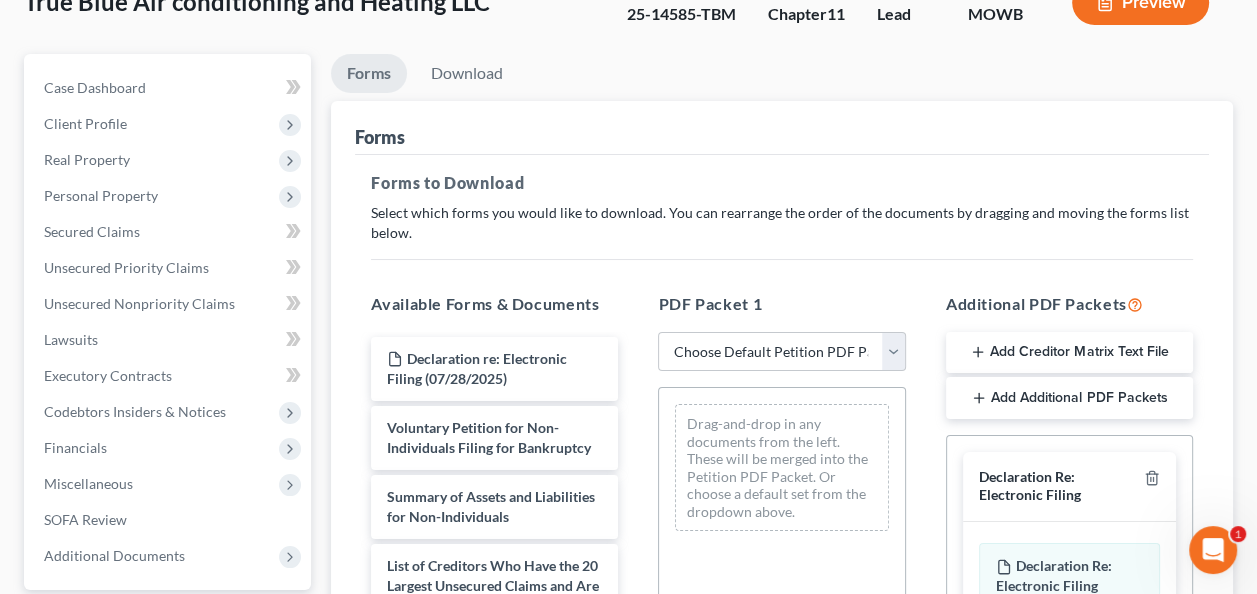drag, startPoint x: 1256, startPoint y: 290, endPoint x: 1256, endPoint y: 338, distance: 48 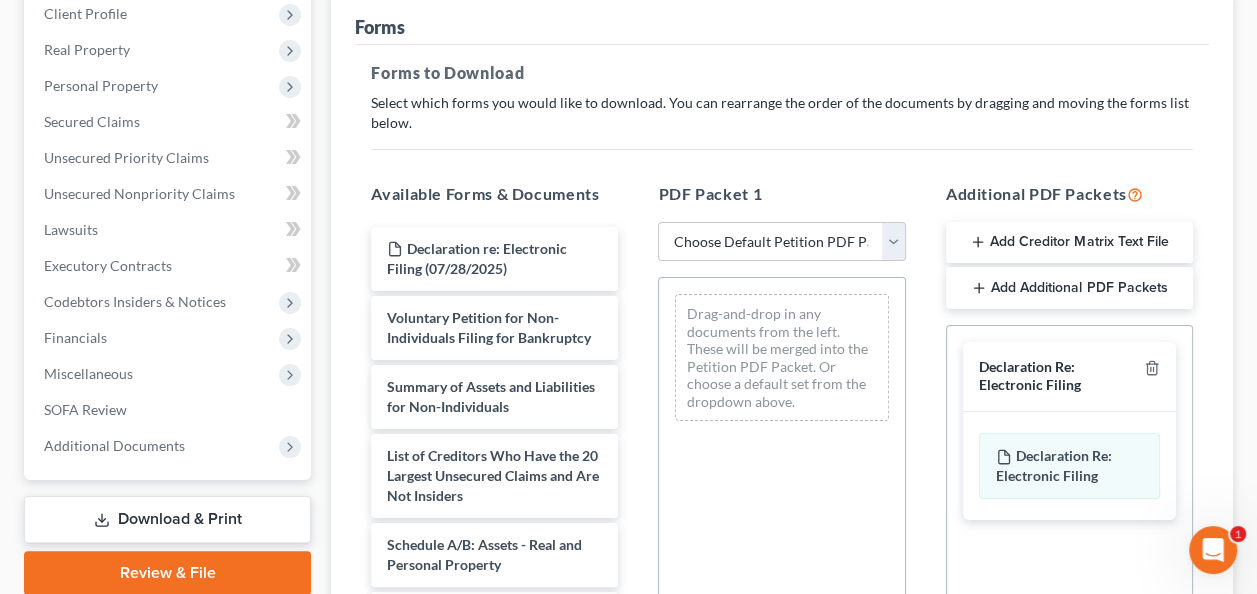 scroll, scrollTop: 256, scrollLeft: 0, axis: vertical 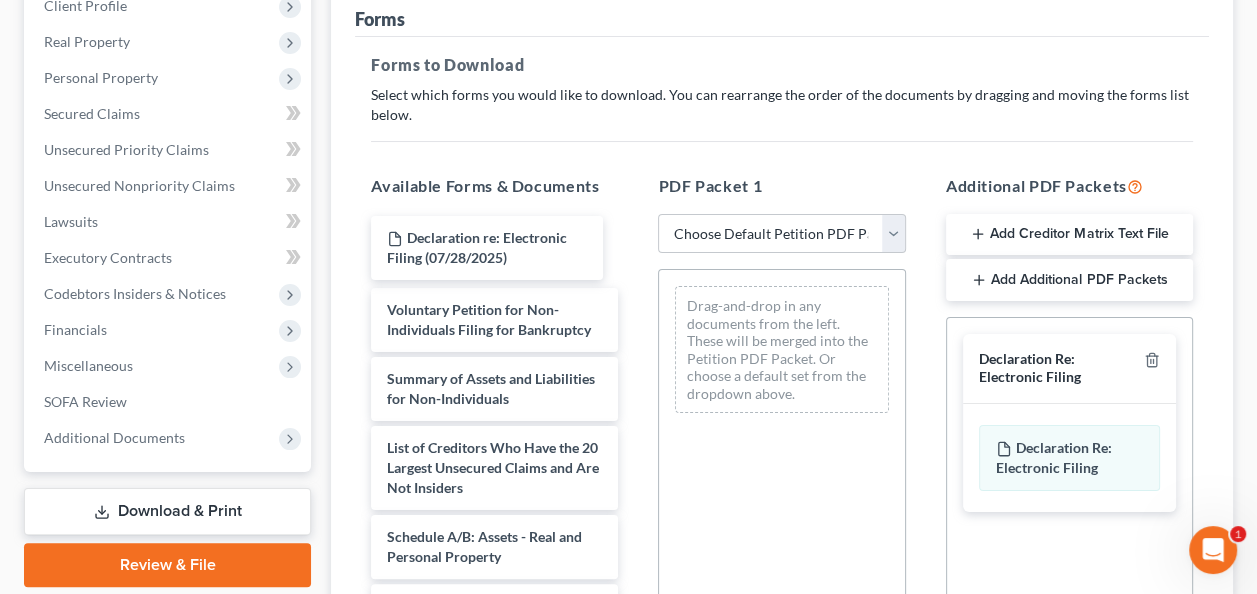 click on "Declaration re: Electronic Filing (07/28/2025) Declaration re: Electronic Filing (07/28/2025) Declaration re: Electronic Filing (07/28/2025) Voluntary Petition for Non-Individuals Filing for Bankruptcy Summary of Assets and Liabilities for Non-Individuals List of Creditors Who Have the 20 Largest Unsecured Claims and Are Not Insiders Schedule A/B: Assets - Real and Personal Property Schedule D: Creditors Who Have Claims Secured by Property Schedule E/F: Creditors Who Have Unsecured Claims Schedule G: Executory Contracts and Unexpired Leases Schedule H: Codebtors Statement of Financial Affairs for Non-Individuals Filing for Bankruptcy Declaration Under Penalty of Perjury for Non-Individual Debtors Creditor Matrix Verification of Creditor Matrix Attorney's Disclosure of Compensation List of Equity Security Holders" at bounding box center (494, 724) 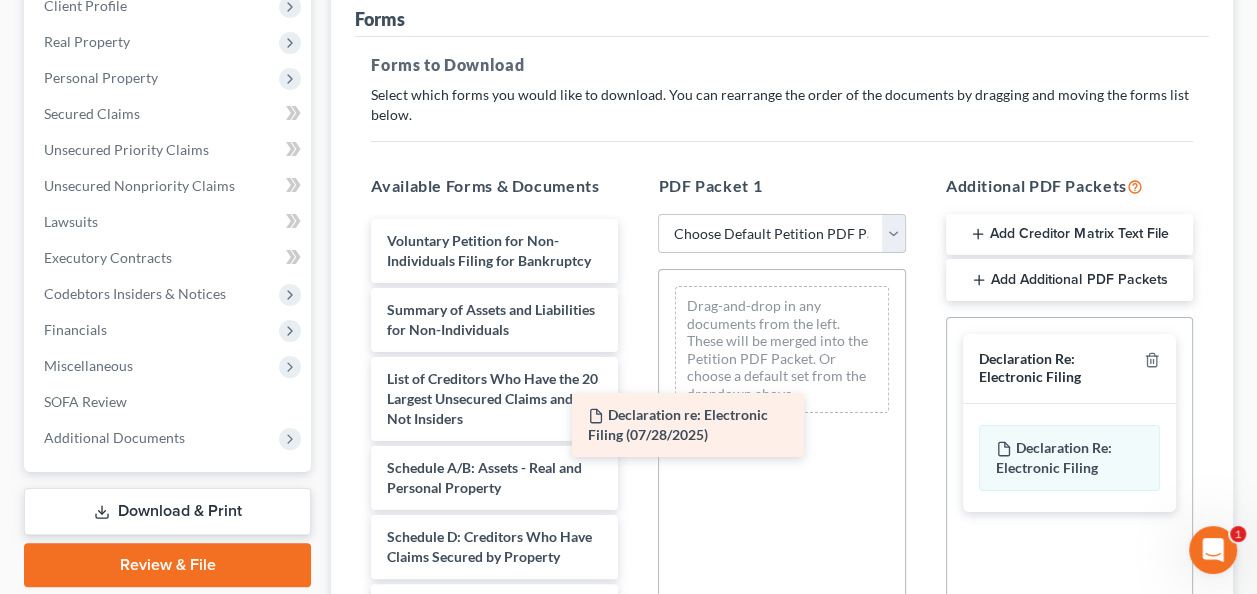 drag, startPoint x: 501, startPoint y: 251, endPoint x: 788, endPoint y: 461, distance: 355.62482 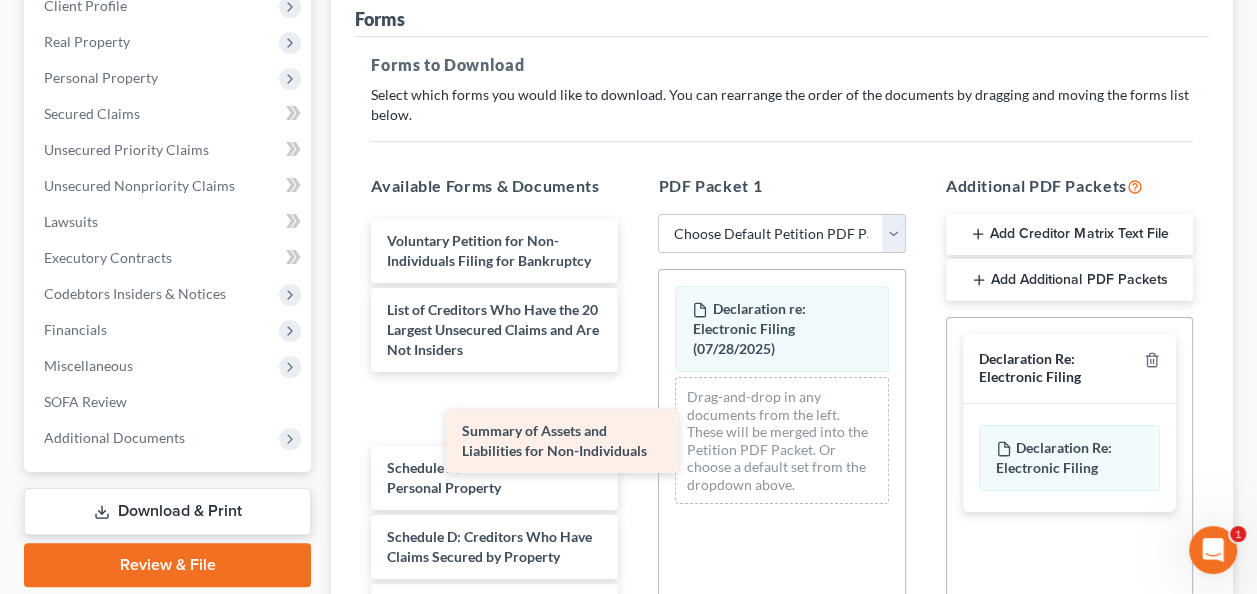 drag, startPoint x: 488, startPoint y: 327, endPoint x: 803, endPoint y: 521, distance: 369.9473 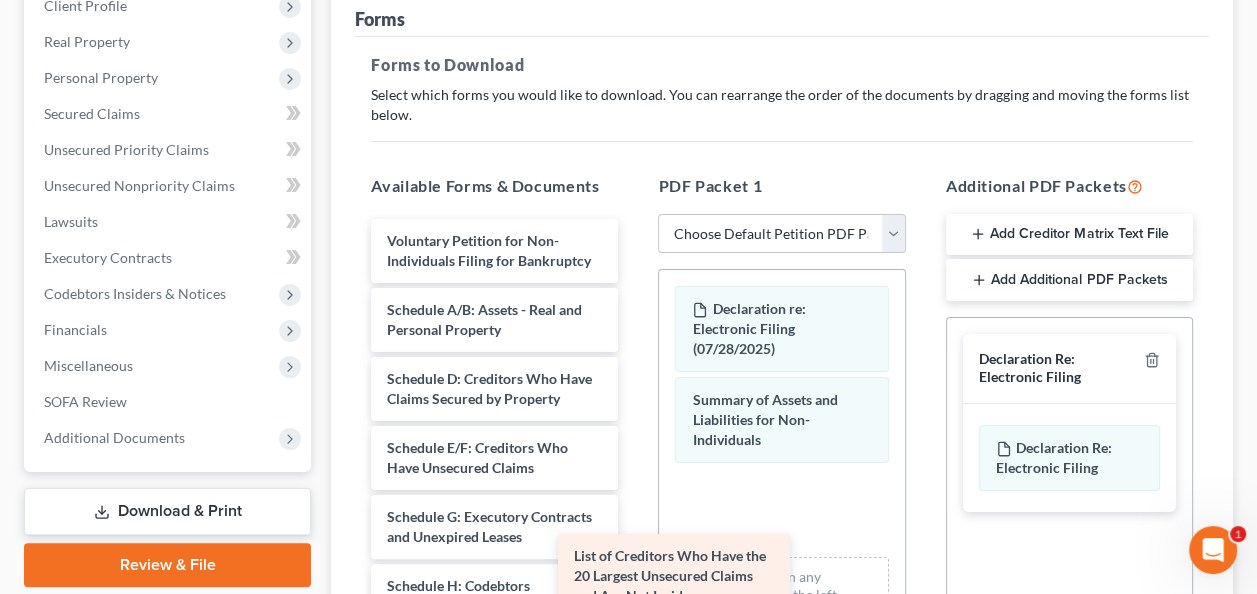 drag, startPoint x: 520, startPoint y: 346, endPoint x: 763, endPoint y: 586, distance: 341.53915 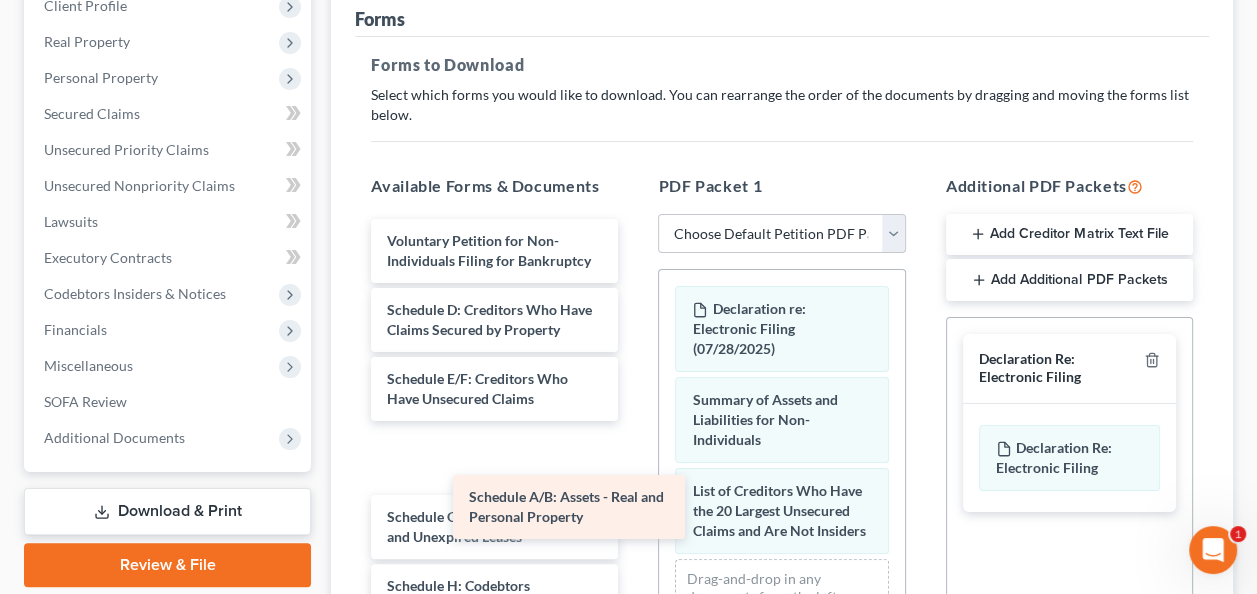 drag, startPoint x: 492, startPoint y: 330, endPoint x: 736, endPoint y: 589, distance: 355.83282 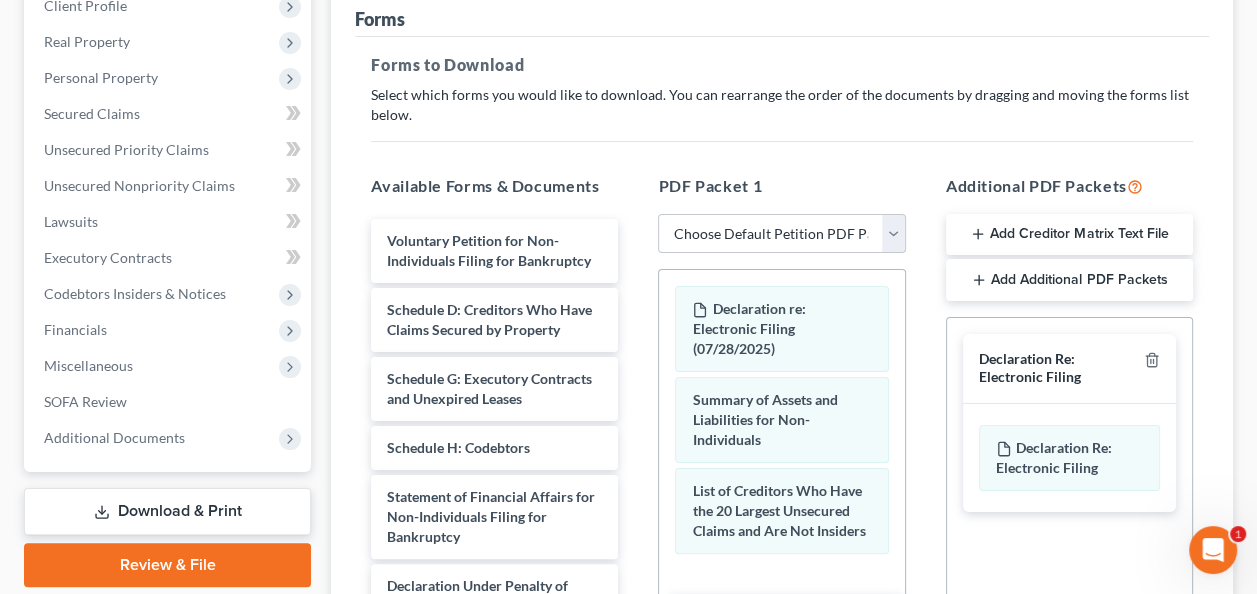 drag, startPoint x: 500, startPoint y: 426, endPoint x: 808, endPoint y: 625, distance: 366.6947 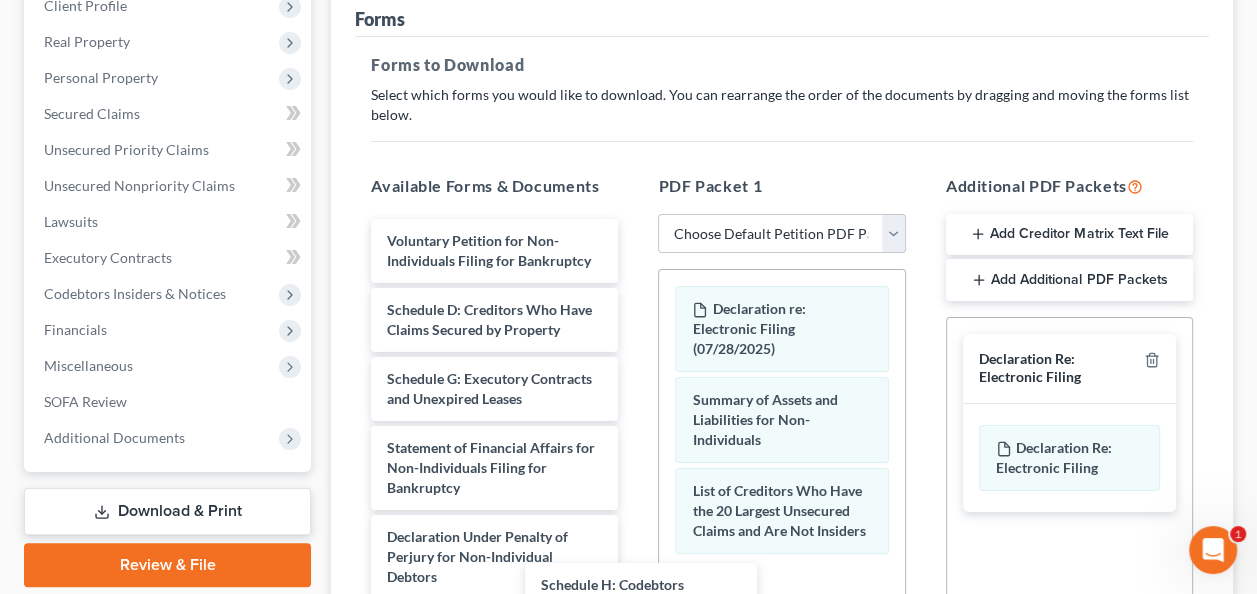 drag, startPoint x: 518, startPoint y: 501, endPoint x: 977, endPoint y: 570, distance: 464.1573 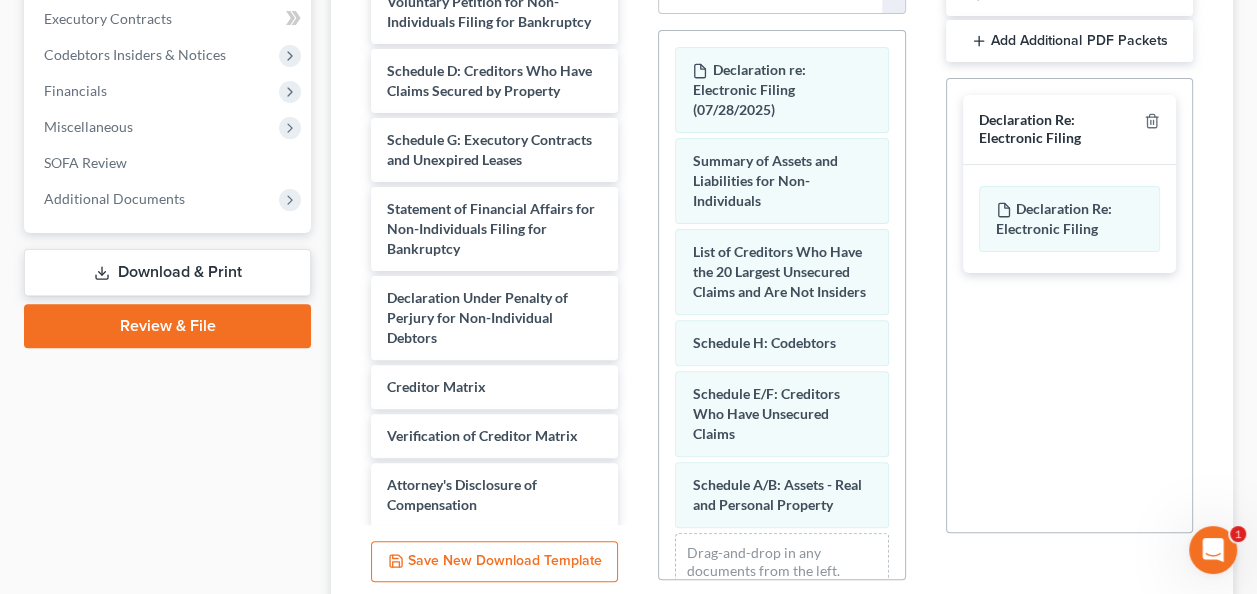 scroll, scrollTop: 519, scrollLeft: 0, axis: vertical 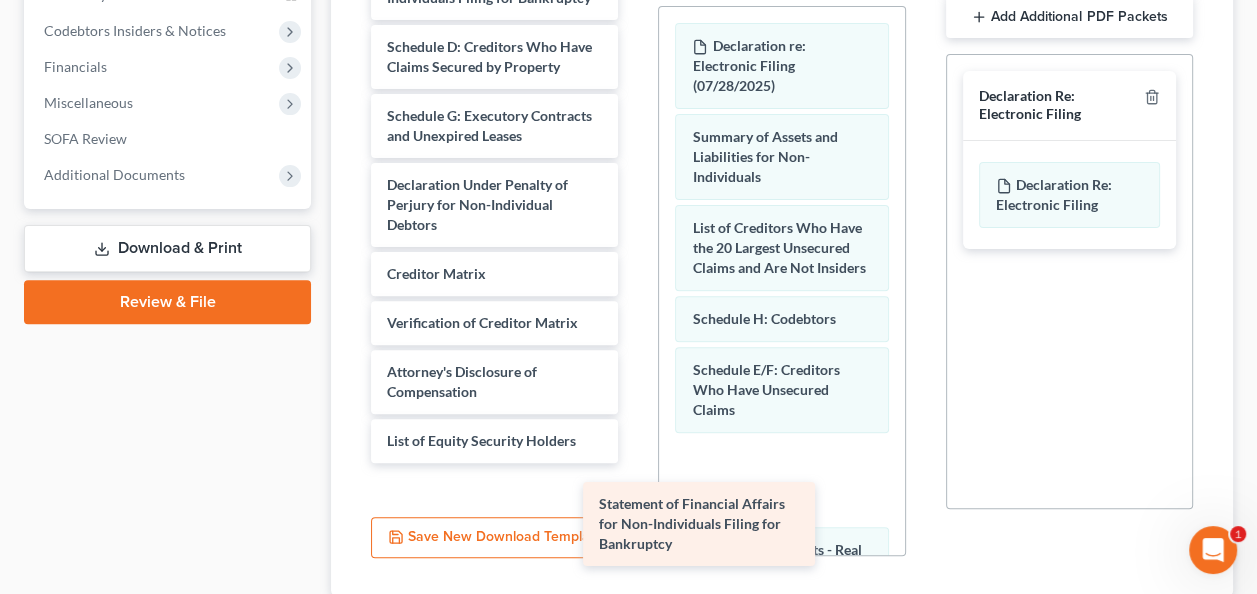 drag, startPoint x: 480, startPoint y: 260, endPoint x: 712, endPoint y: 529, distance: 355.22528 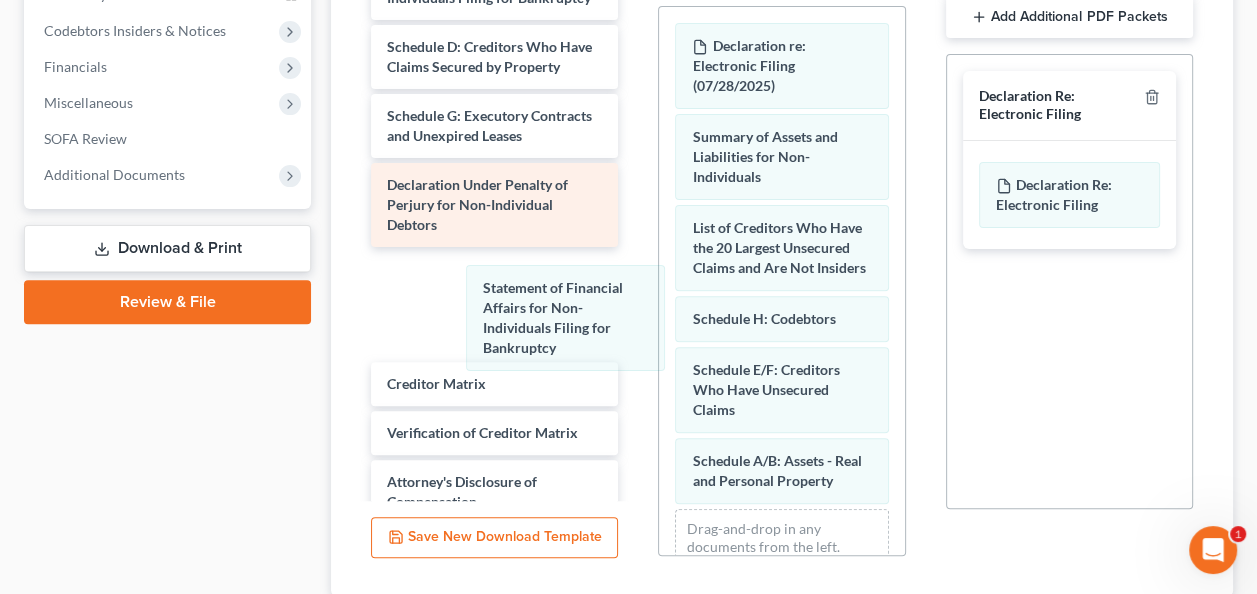 drag, startPoint x: 732, startPoint y: 504, endPoint x: 452, endPoint y: 263, distance: 369.43335 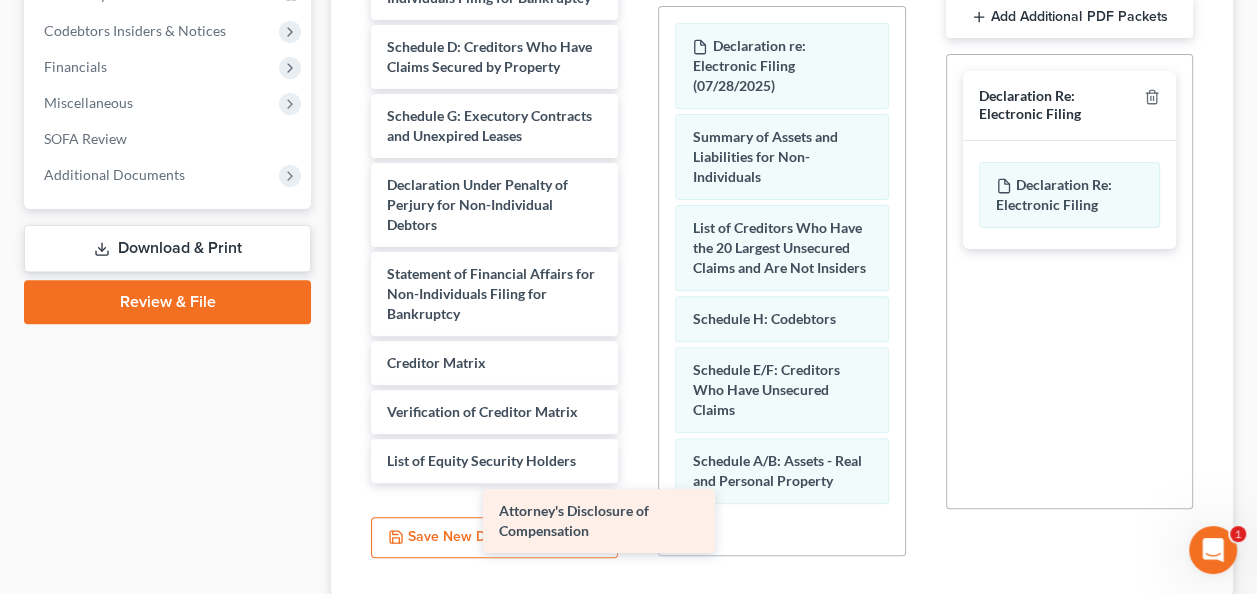 scroll, scrollTop: 46, scrollLeft: 0, axis: vertical 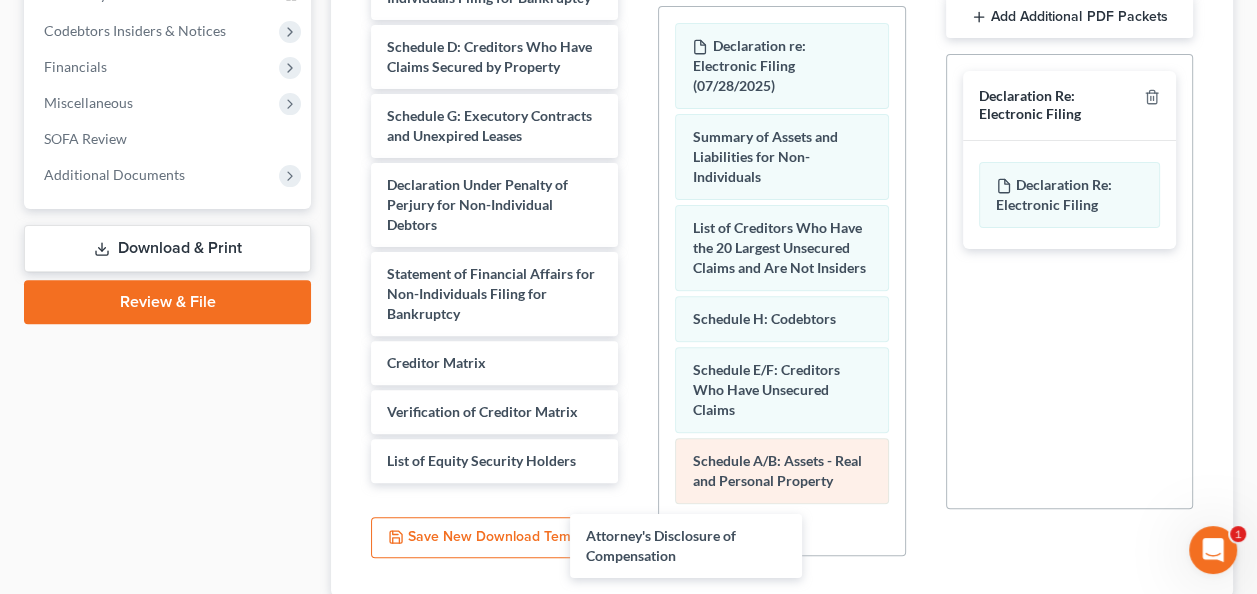 drag, startPoint x: 521, startPoint y: 419, endPoint x: 820, endPoint y: 531, distance: 319.28827 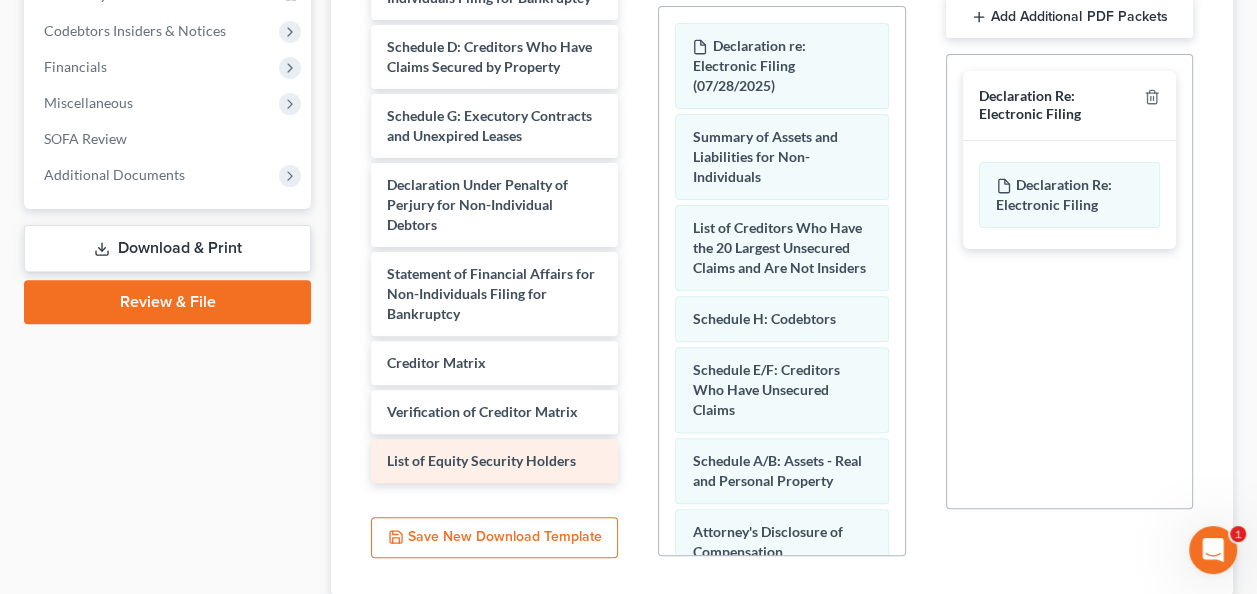 click on "List of Equity Security Holders" at bounding box center [481, 460] 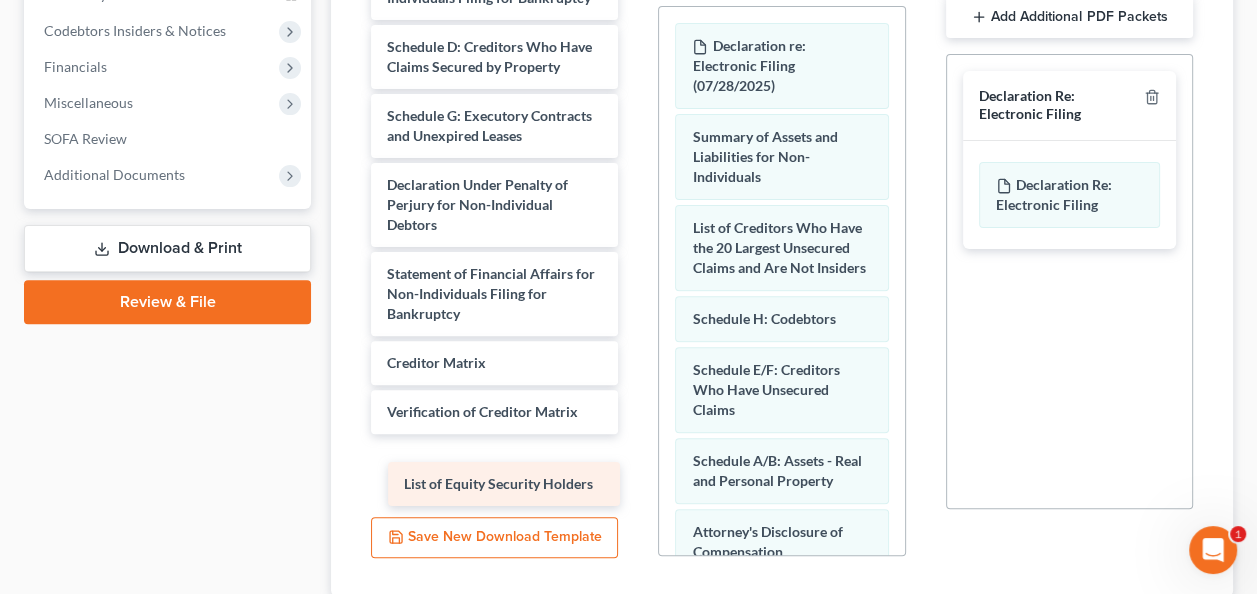 drag, startPoint x: 538, startPoint y: 475, endPoint x: 555, endPoint y: 486, distance: 20.248457 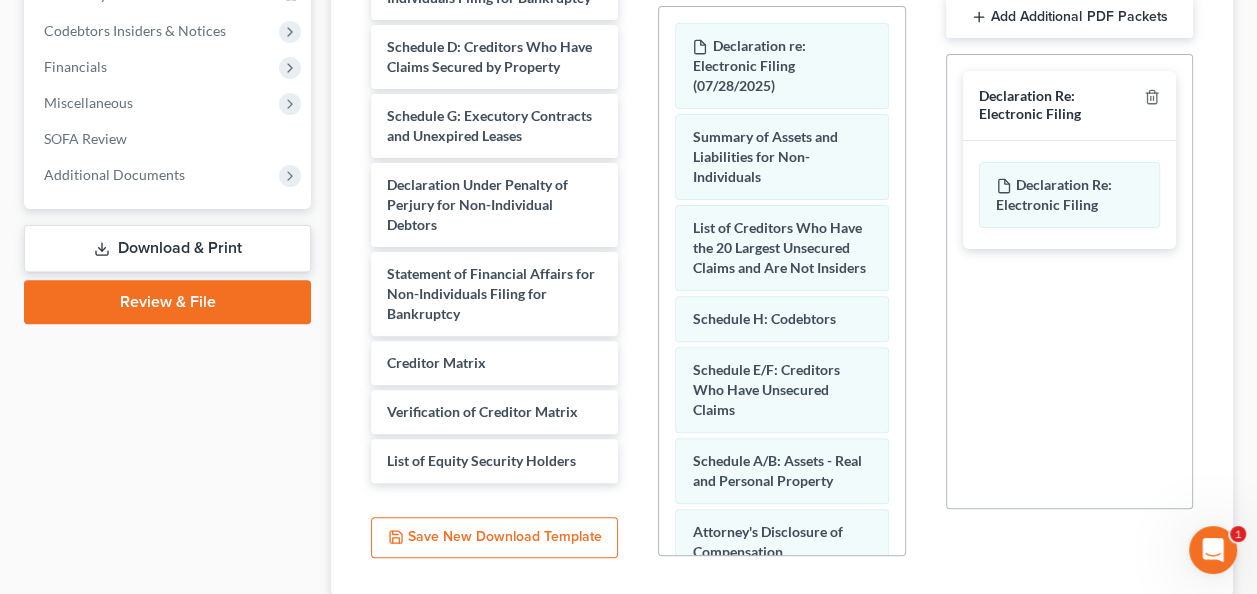 click on "Download & Print" at bounding box center (167, 248) 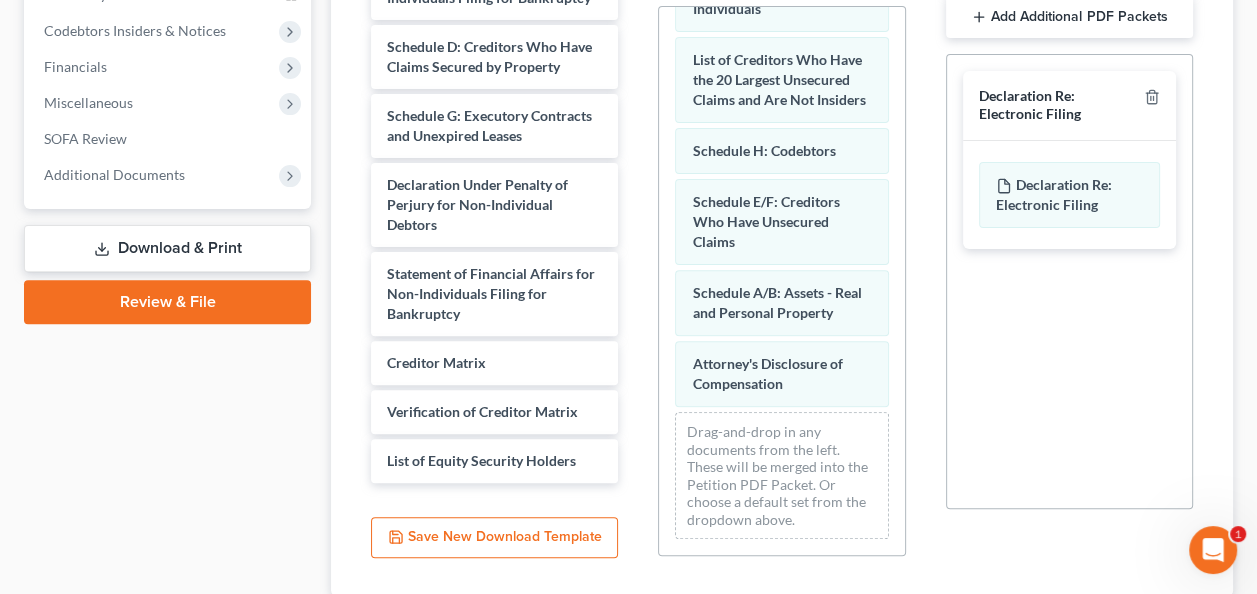 scroll, scrollTop: 204, scrollLeft: 0, axis: vertical 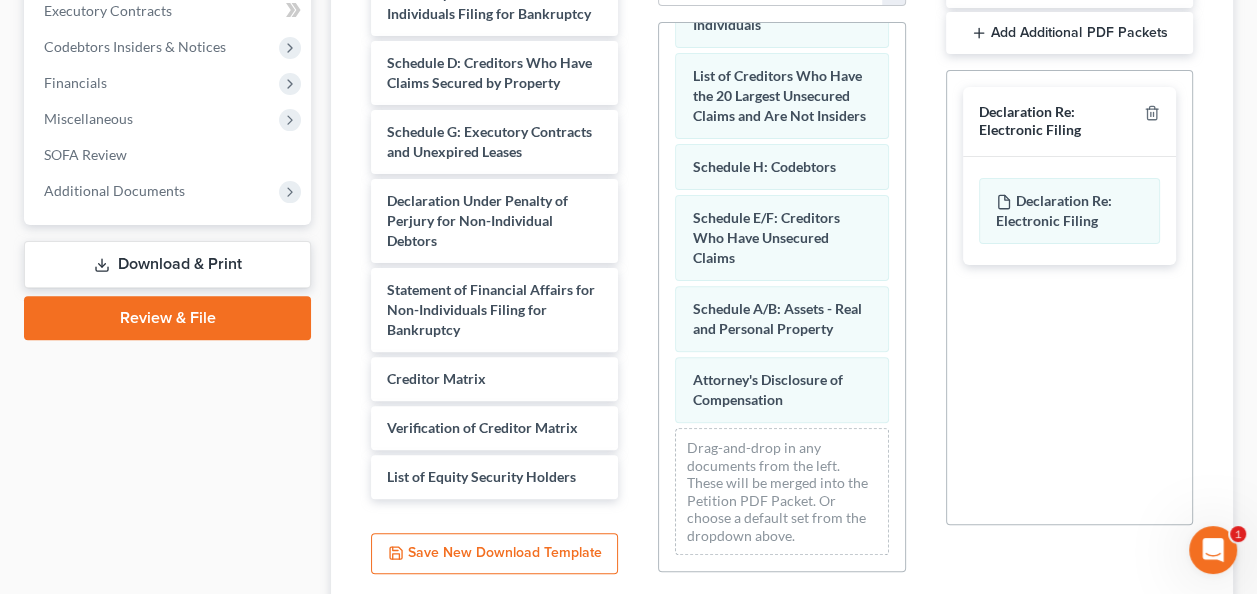 click on "Download & Print" at bounding box center [167, 264] 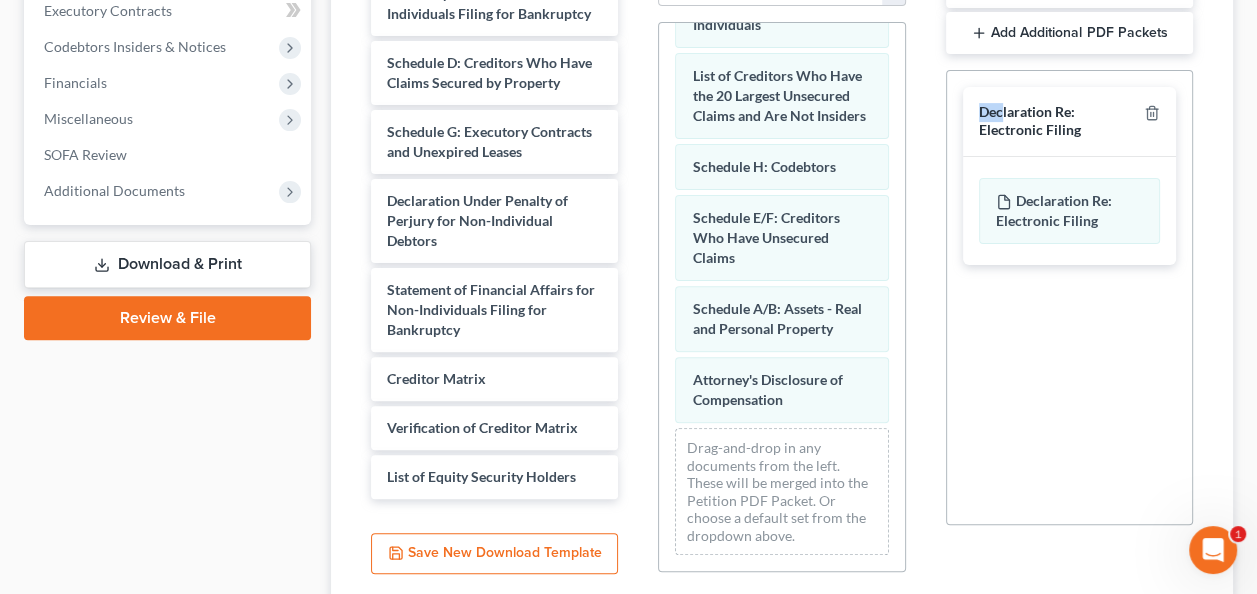 drag, startPoint x: 1000, startPoint y: 118, endPoint x: 800, endPoint y: 556, distance: 481.50183 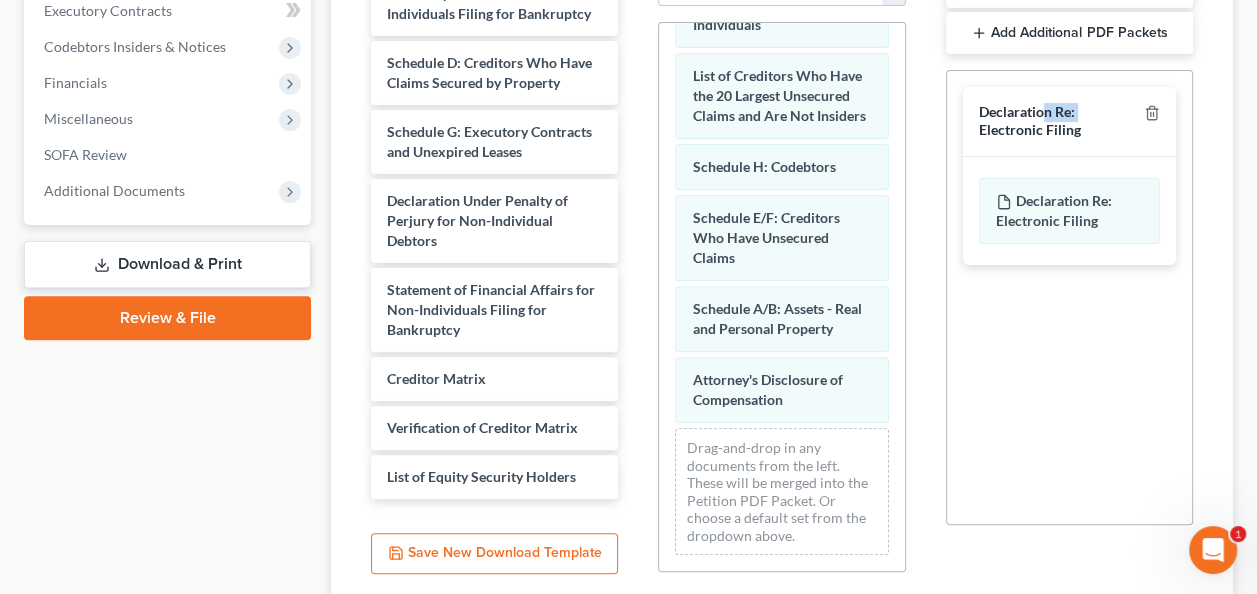 drag, startPoint x: 1044, startPoint y: 114, endPoint x: 966, endPoint y: 134, distance: 80.523285 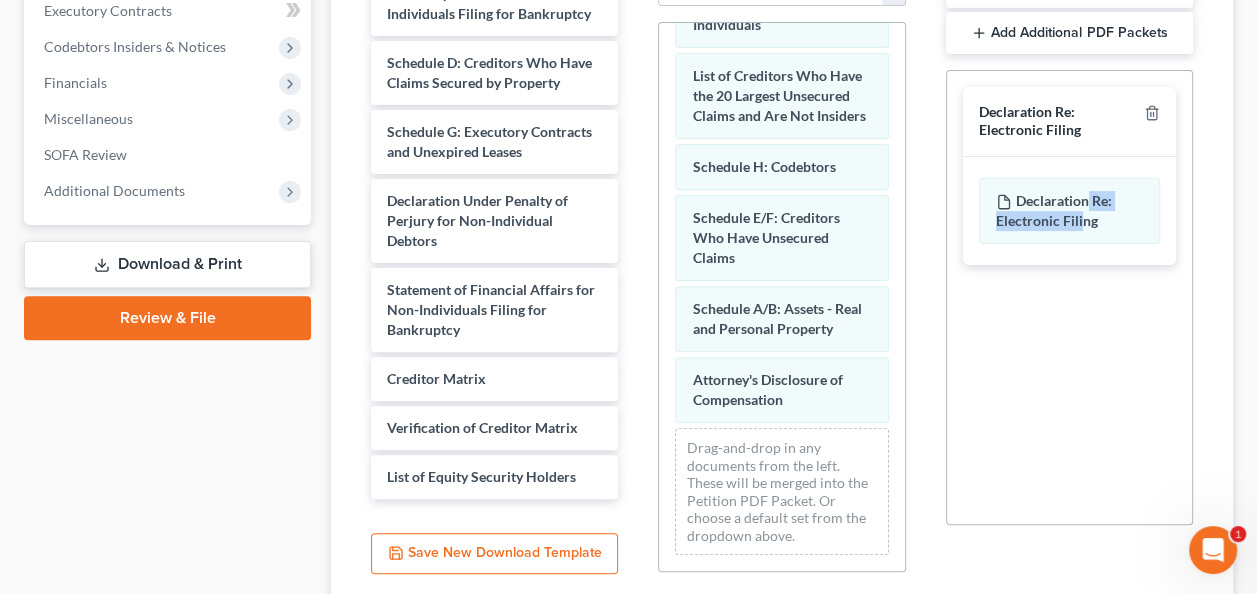 drag, startPoint x: 1088, startPoint y: 208, endPoint x: 1080, endPoint y: 245, distance: 37.85499 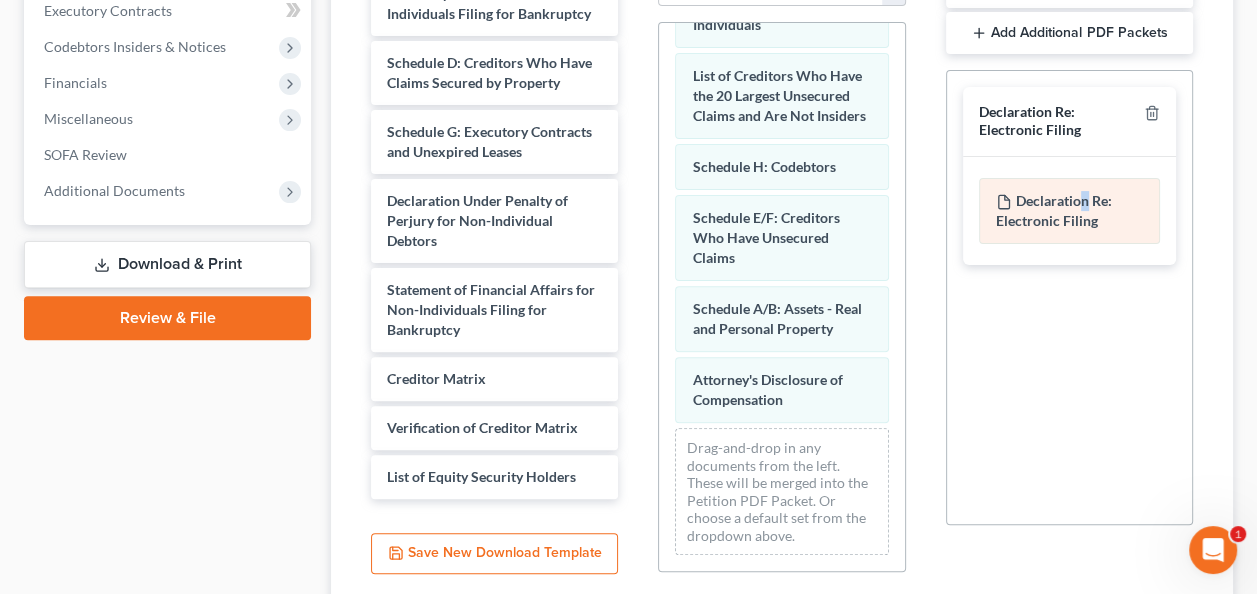 drag, startPoint x: 1080, startPoint y: 245, endPoint x: 1086, endPoint y: 203, distance: 42.426407 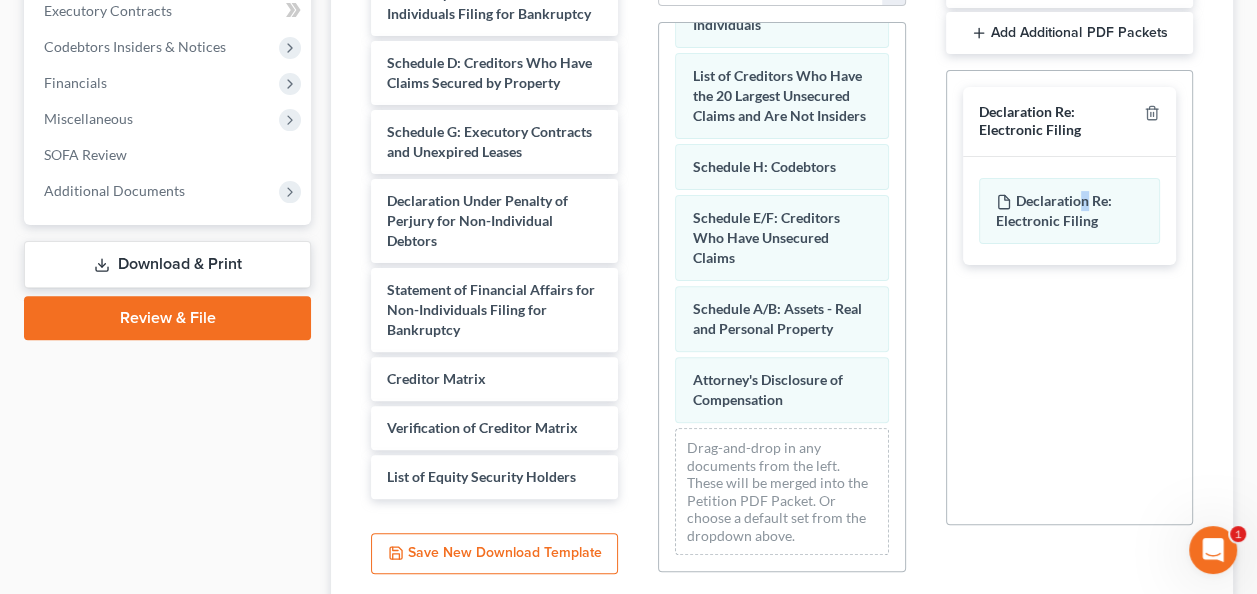 click on "Download & Print" at bounding box center (167, 264) 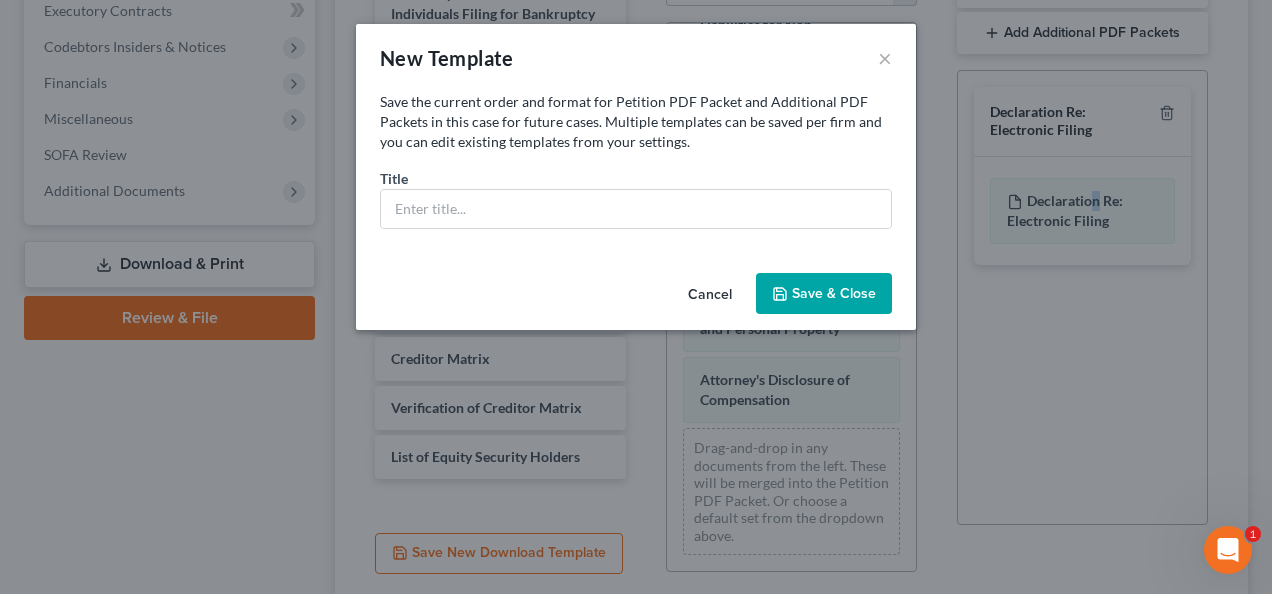 scroll, scrollTop: 6, scrollLeft: 0, axis: vertical 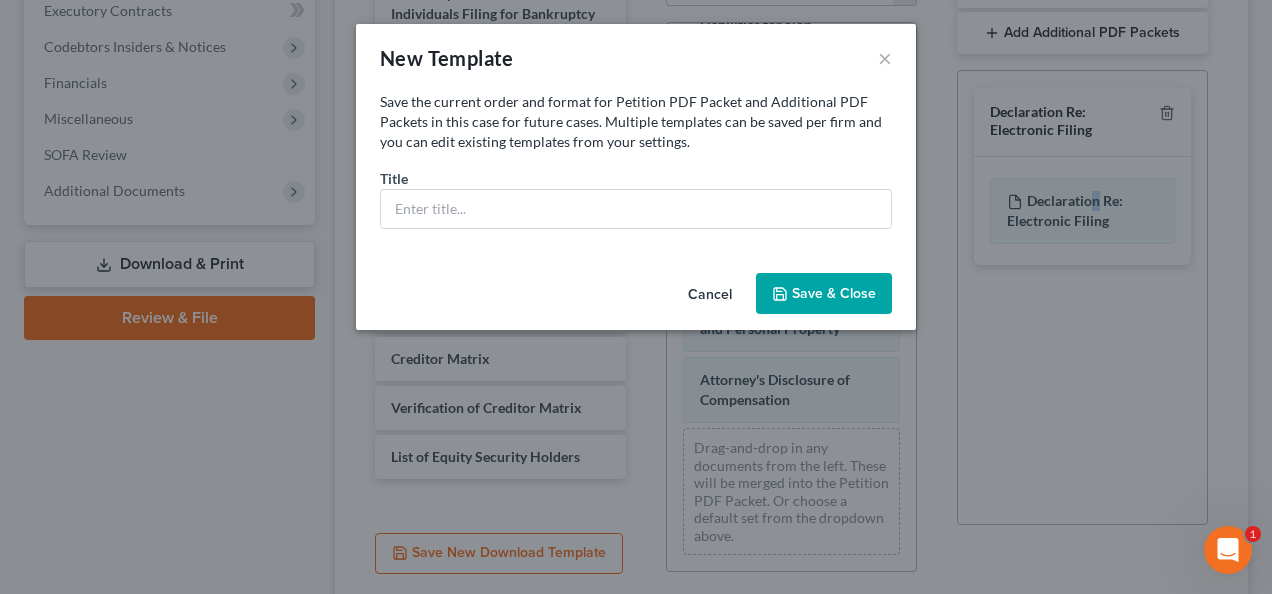 click on "Cancel" at bounding box center (710, 295) 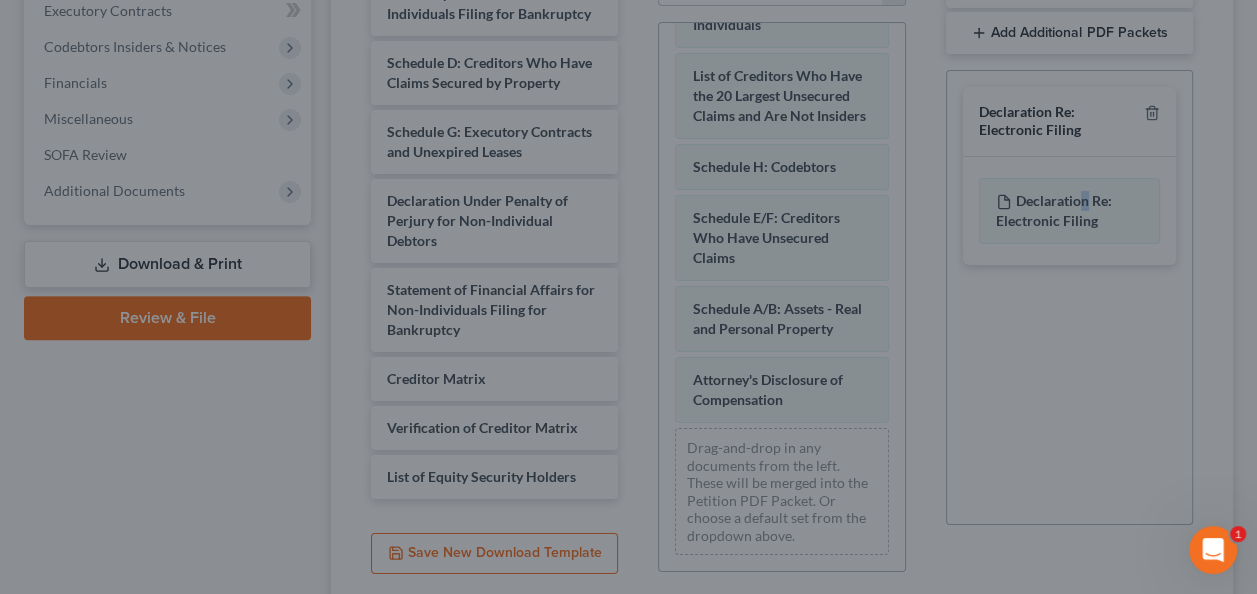 scroll, scrollTop: 46, scrollLeft: 0, axis: vertical 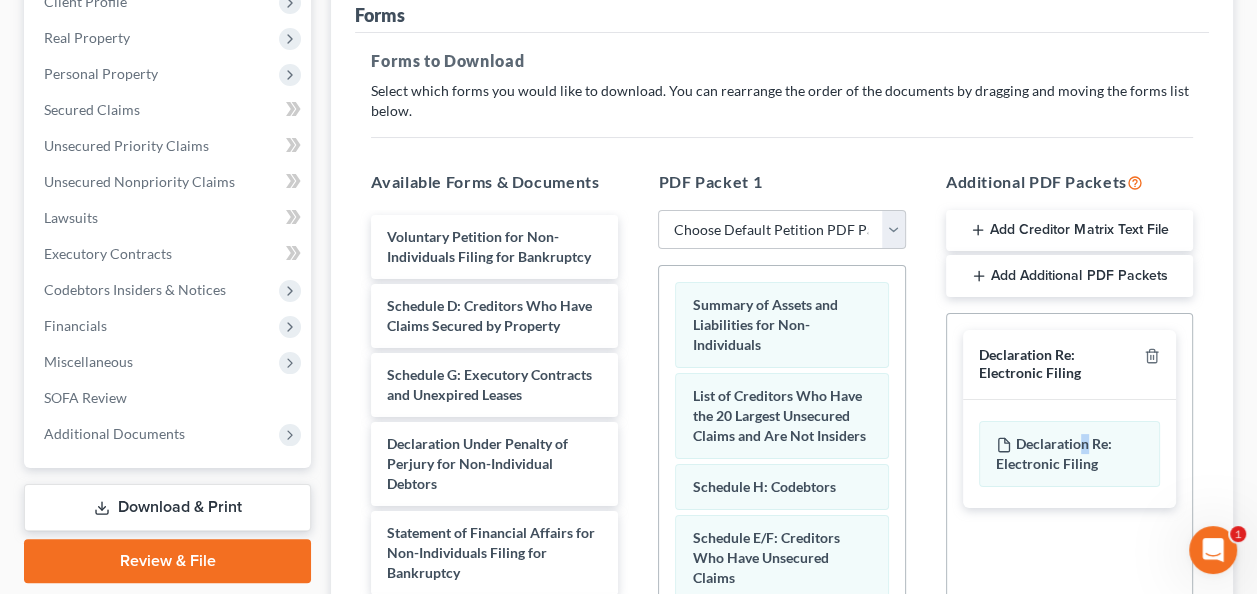 click on "Review & File" at bounding box center [167, 561] 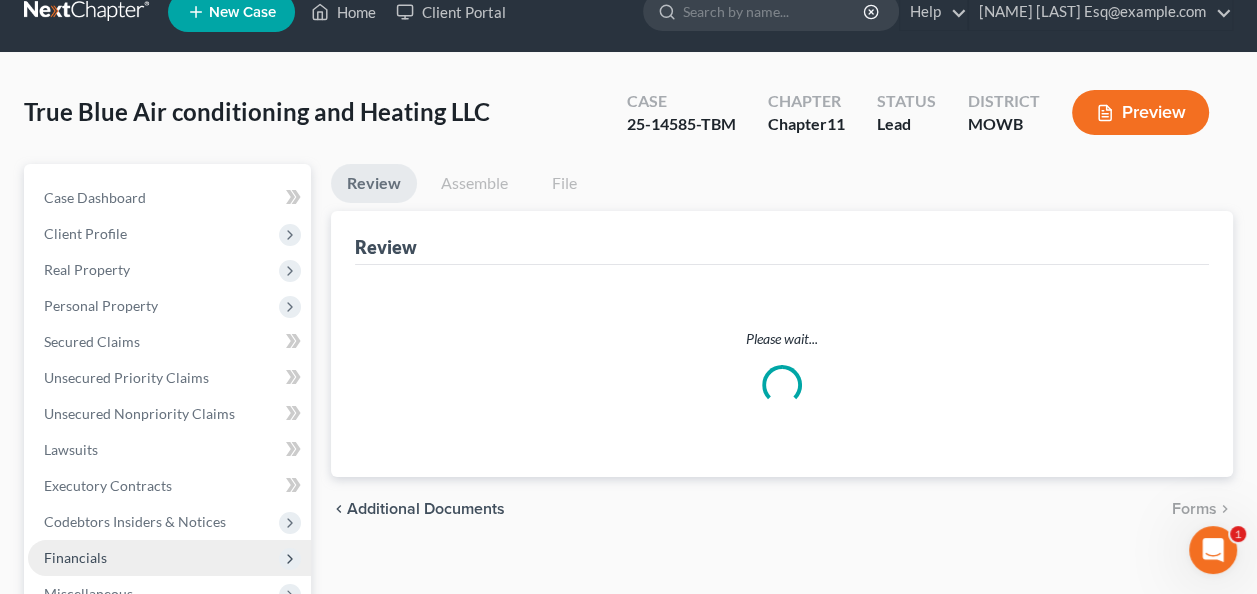 scroll, scrollTop: 0, scrollLeft: 0, axis: both 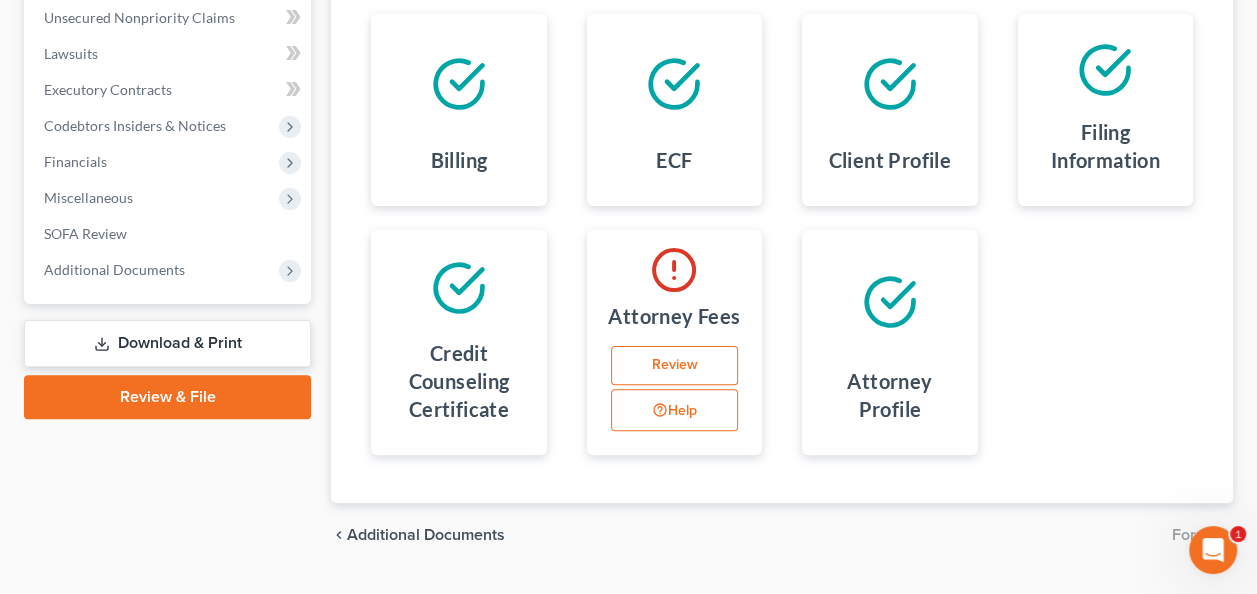 click on "Download & Print" at bounding box center [167, 343] 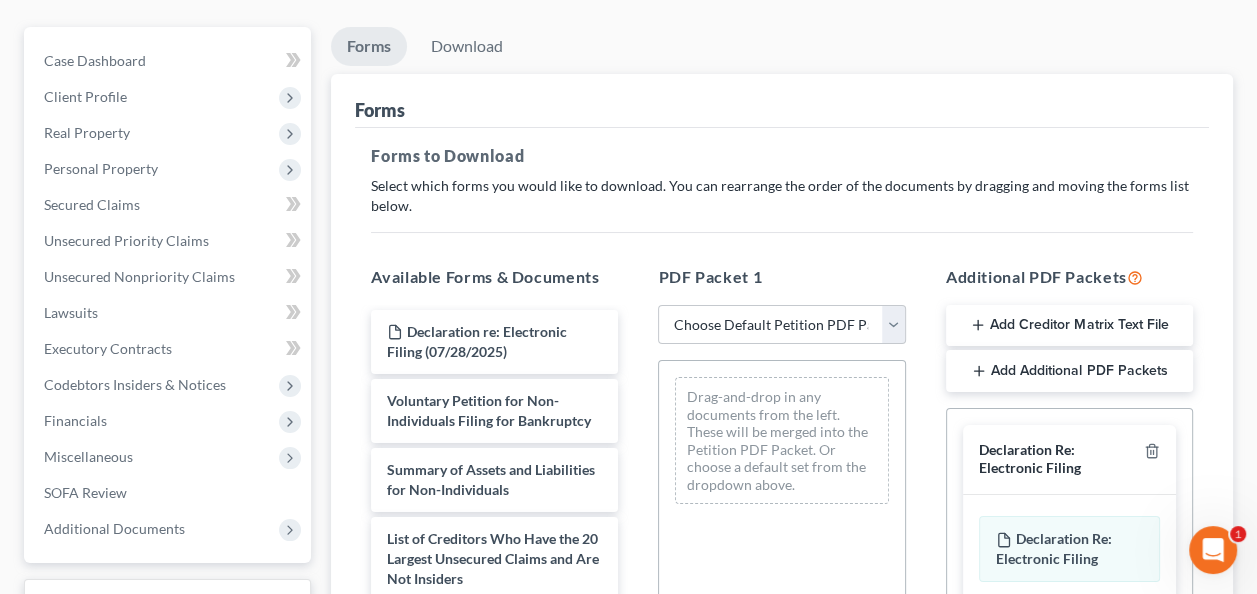 scroll, scrollTop: 0, scrollLeft: 0, axis: both 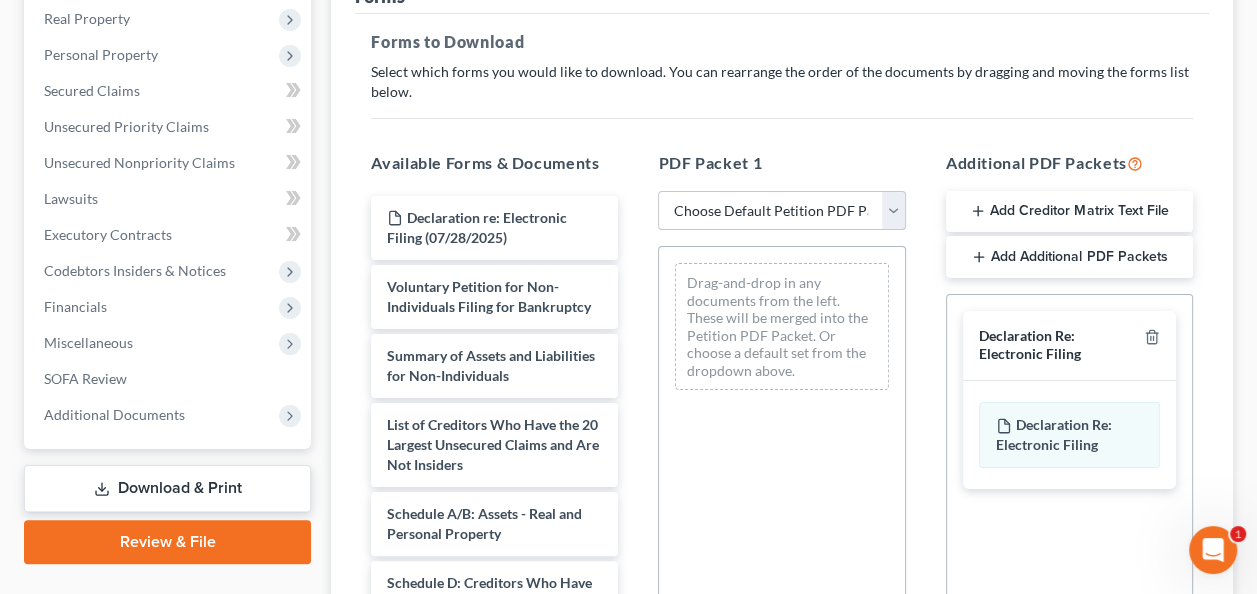 click on "Choose Default Petition PDF Packet Complete Bankruptcy Petition (all forms and schedules) Emergency Filing Forms (Petition and Creditor List Only) Amended Forms Signature Pages Only cedric true blue petitio" at bounding box center (781, 211) 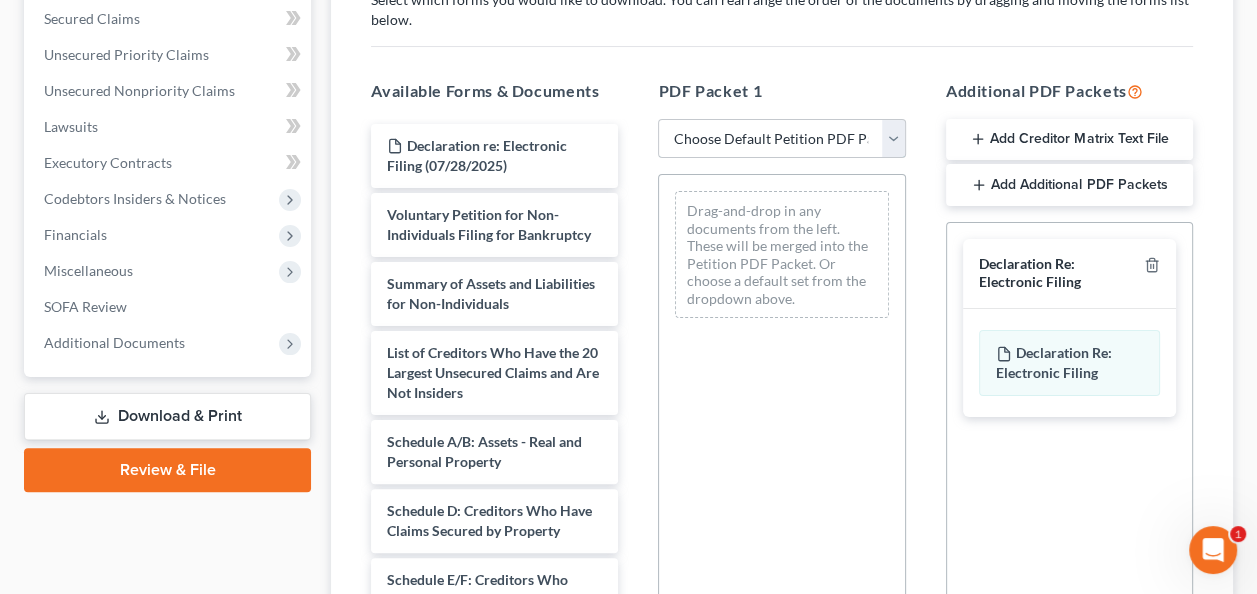 scroll, scrollTop: 386, scrollLeft: 0, axis: vertical 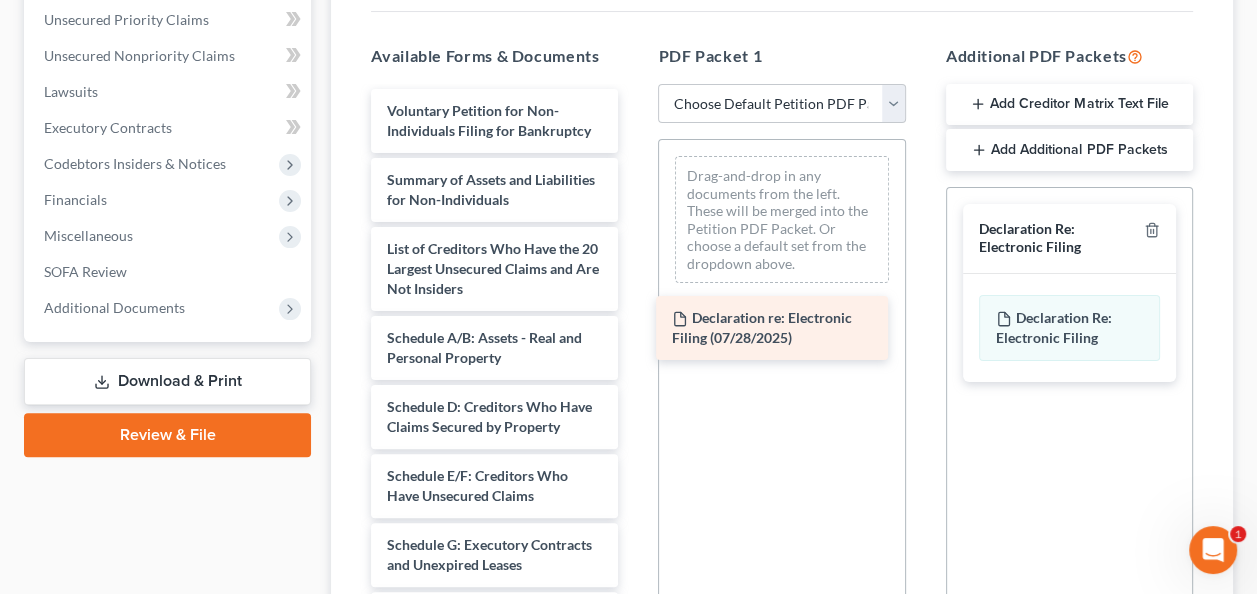 drag, startPoint x: 504, startPoint y: 128, endPoint x: 828, endPoint y: 344, distance: 389.39954 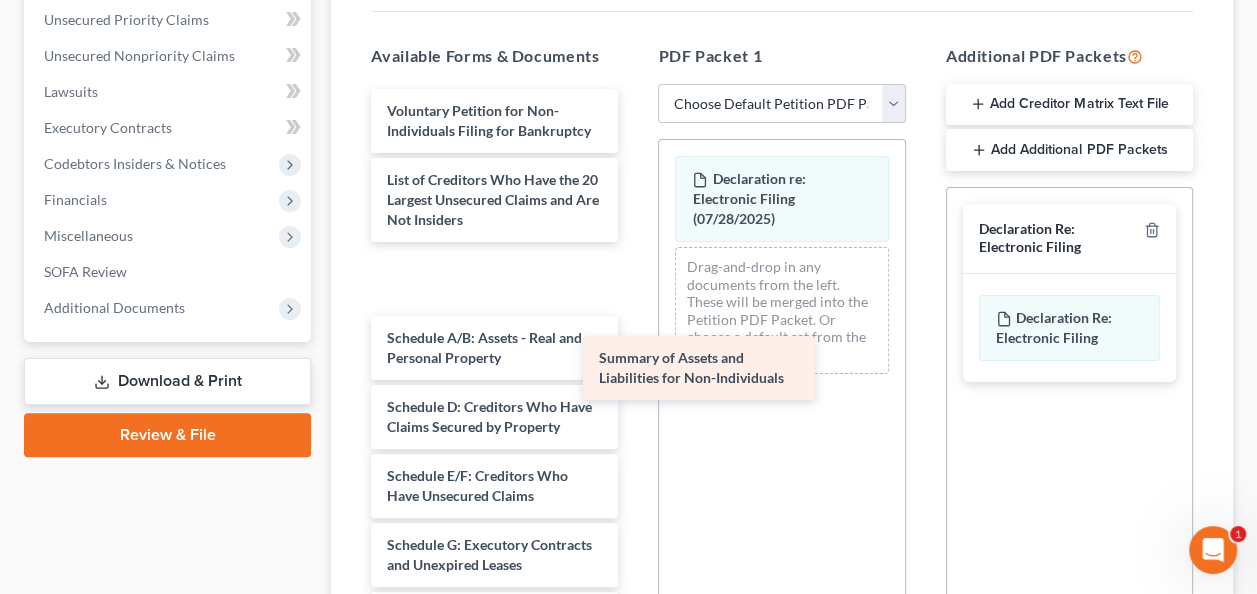drag, startPoint x: 468, startPoint y: 202, endPoint x: 715, endPoint y: 370, distance: 298.71893 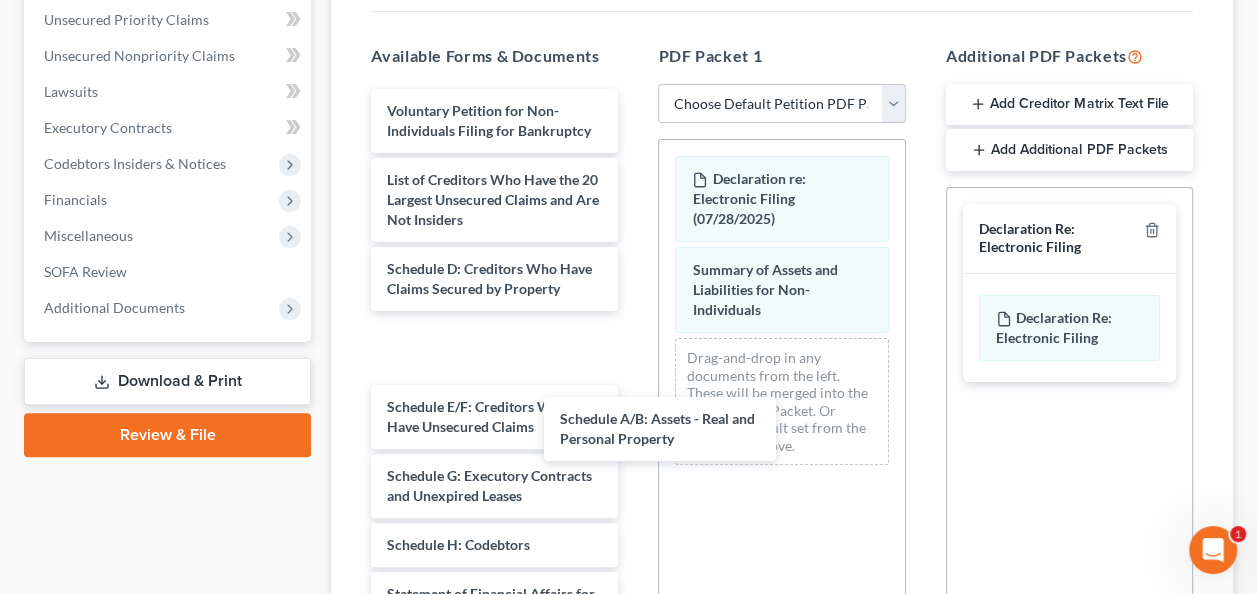 drag, startPoint x: 495, startPoint y: 278, endPoint x: 830, endPoint y: 418, distance: 363.07712 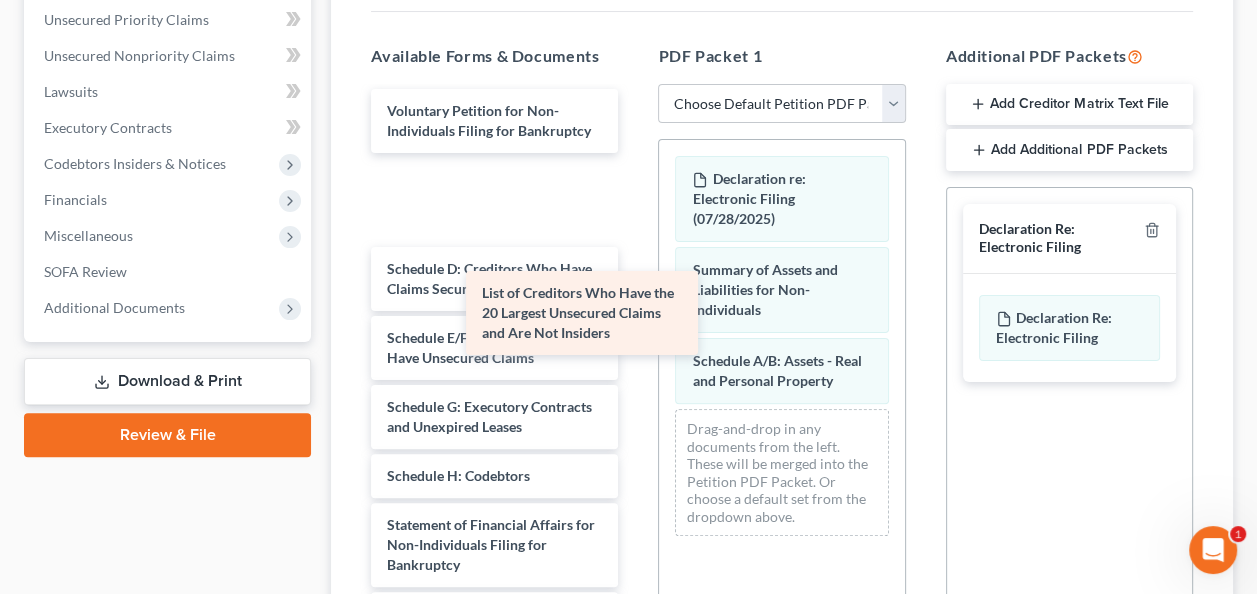 drag, startPoint x: 503, startPoint y: 208, endPoint x: 841, endPoint y: 358, distance: 369.78912 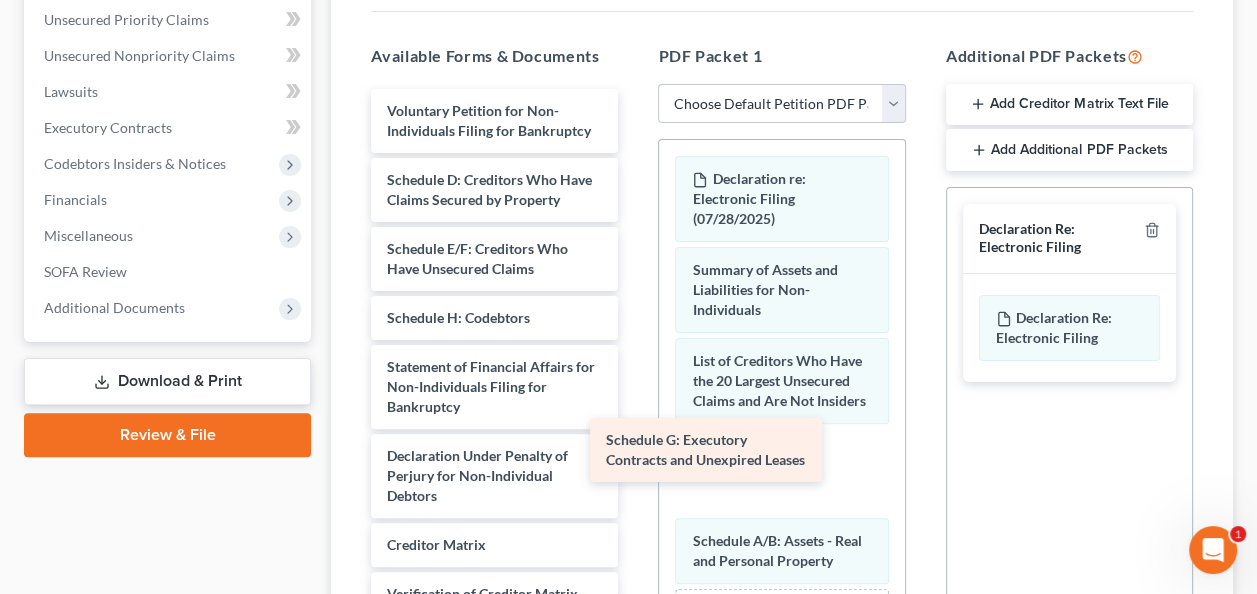 drag, startPoint x: 508, startPoint y: 365, endPoint x: 781, endPoint y: 450, distance: 285.92657 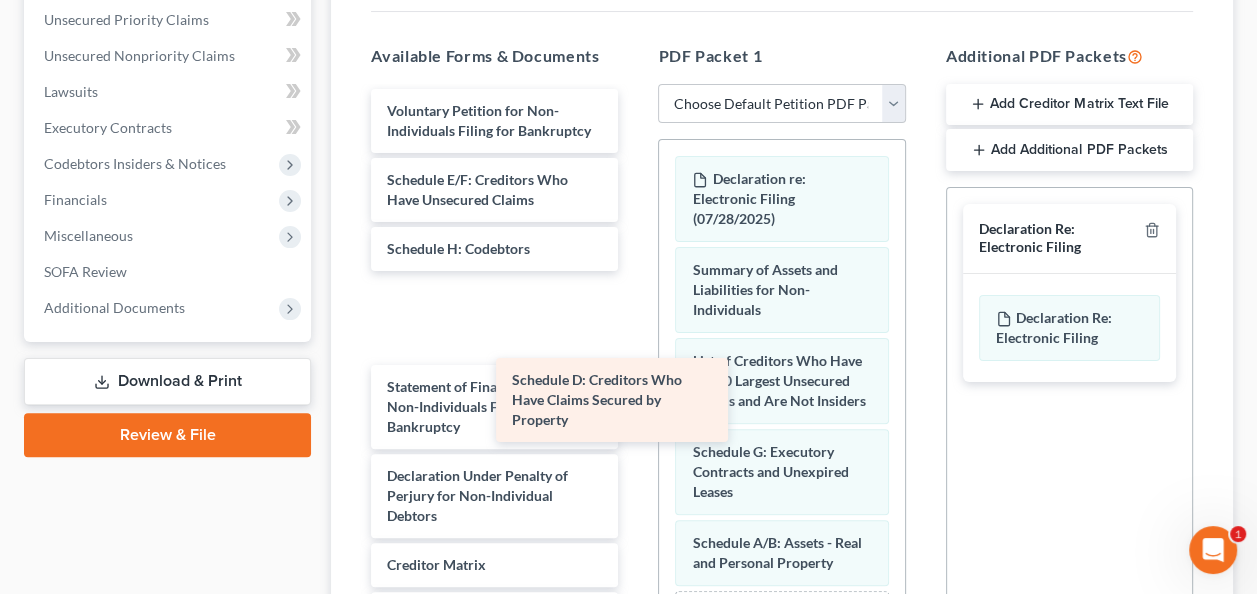 drag, startPoint x: 504, startPoint y: 220, endPoint x: 732, endPoint y: 455, distance: 327.42786 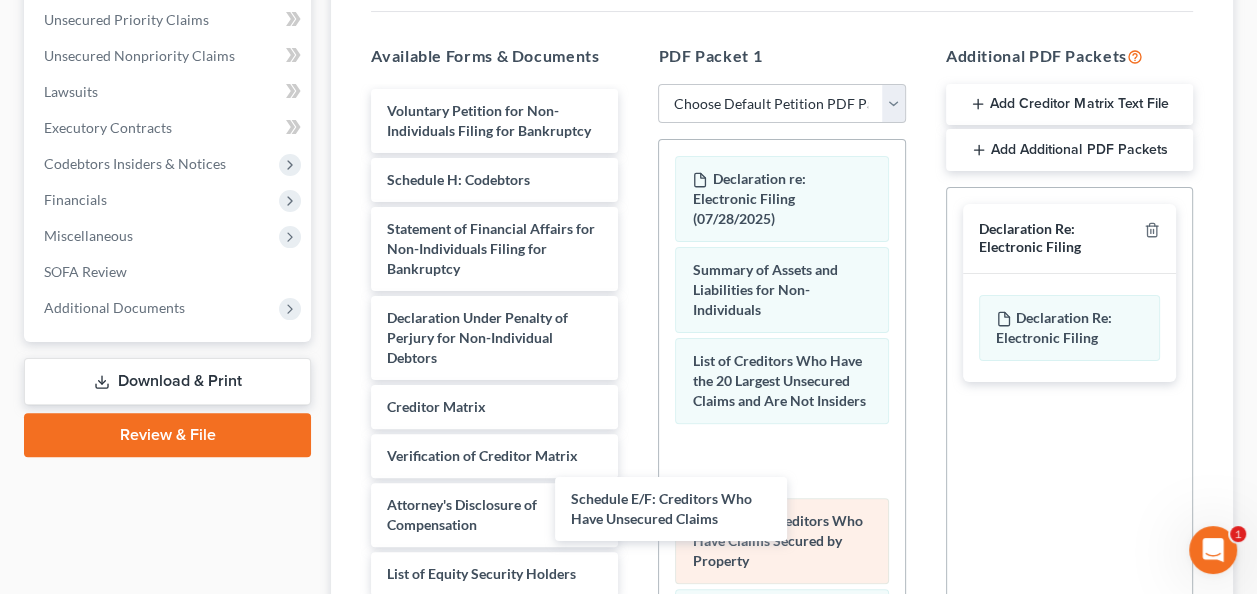 drag, startPoint x: 503, startPoint y: 209, endPoint x: 769, endPoint y: 543, distance: 426.9801 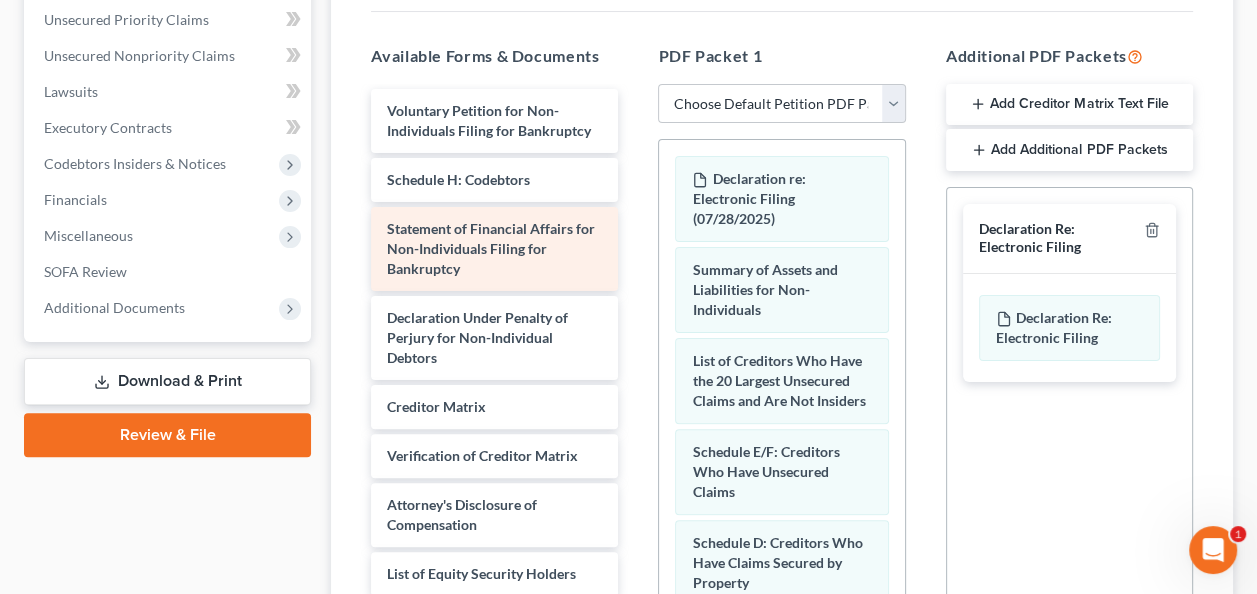 click on "Statement of Financial Affairs for Non-Individuals Filing for Bankruptcy" at bounding box center (491, 248) 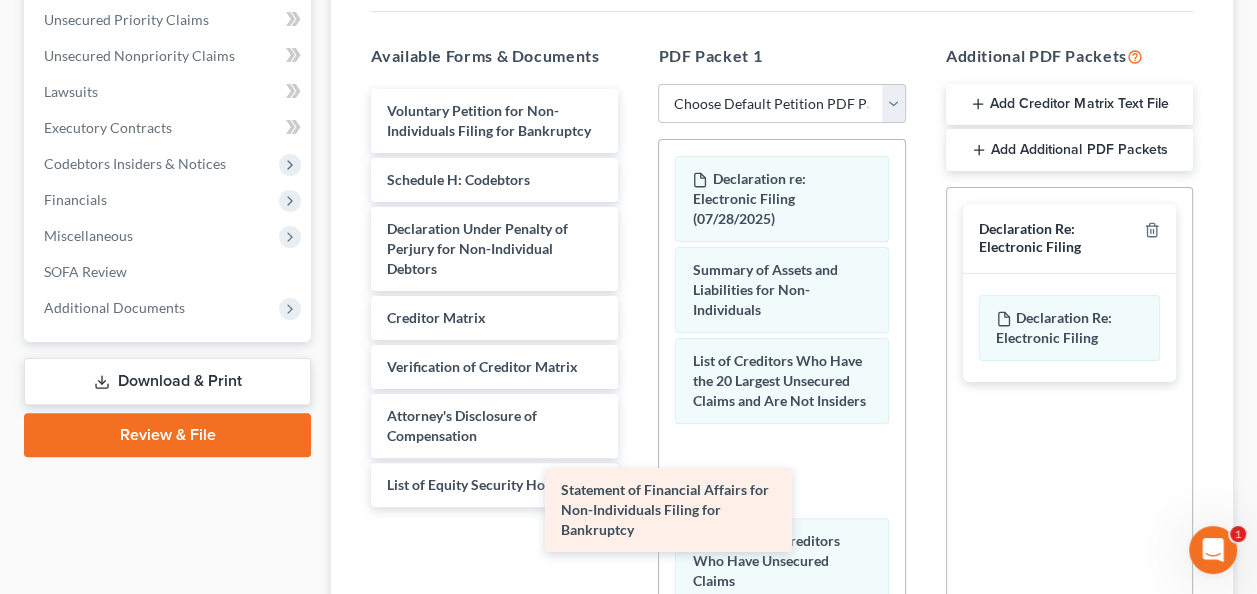 drag, startPoint x: 514, startPoint y: 248, endPoint x: 755, endPoint y: 584, distance: 413.49365 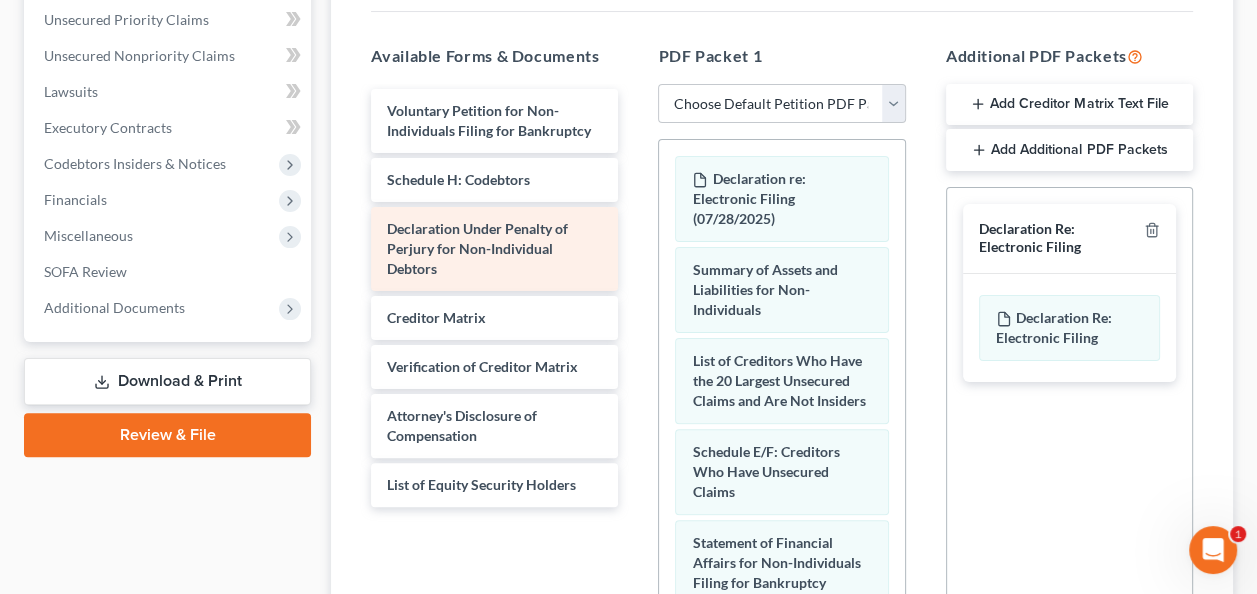 click on "Declaration Under Penalty of Perjury for Non-Individual Debtors" at bounding box center (477, 248) 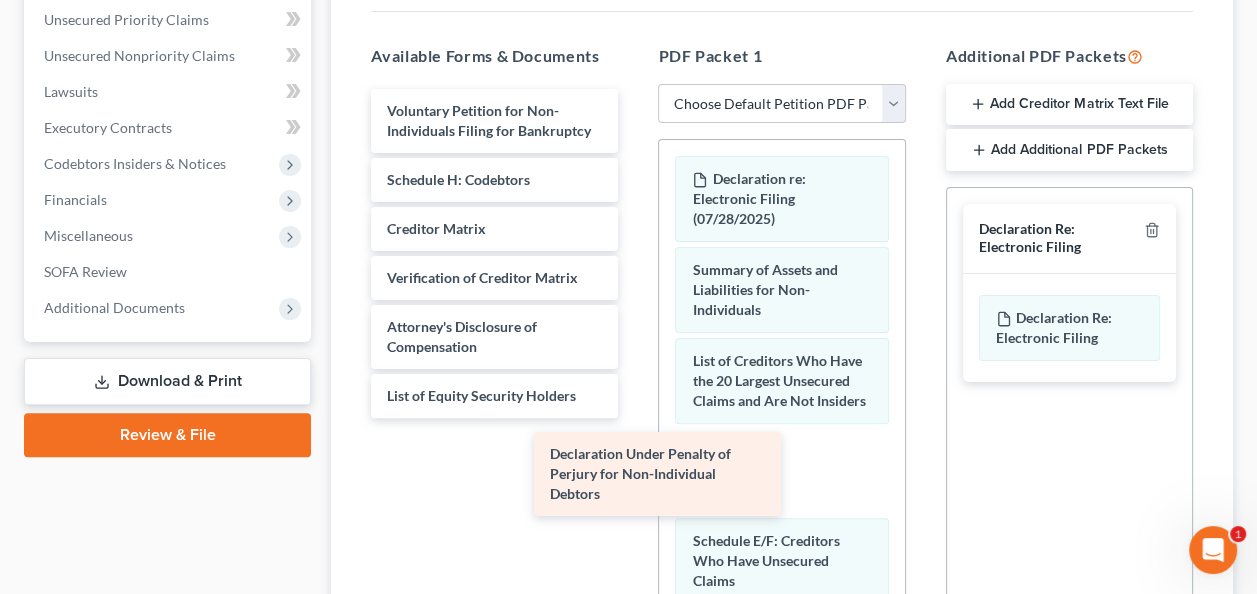 drag, startPoint x: 525, startPoint y: 246, endPoint x: 711, endPoint y: 502, distance: 316.4364 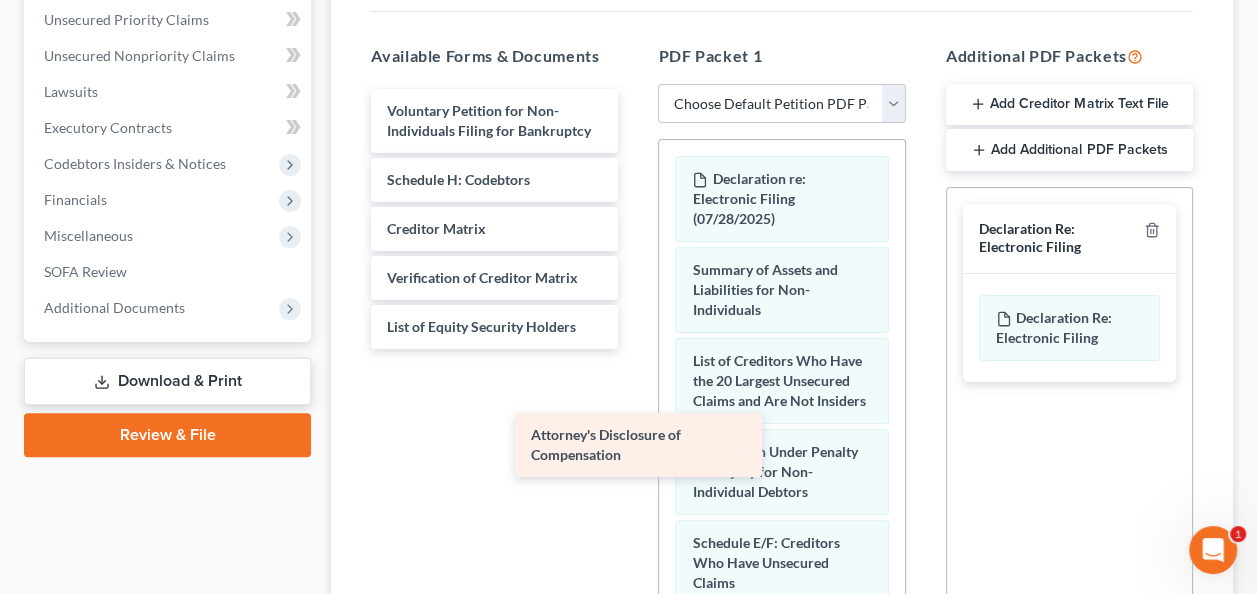 drag, startPoint x: 476, startPoint y: 336, endPoint x: 712, endPoint y: 508, distance: 292.0274 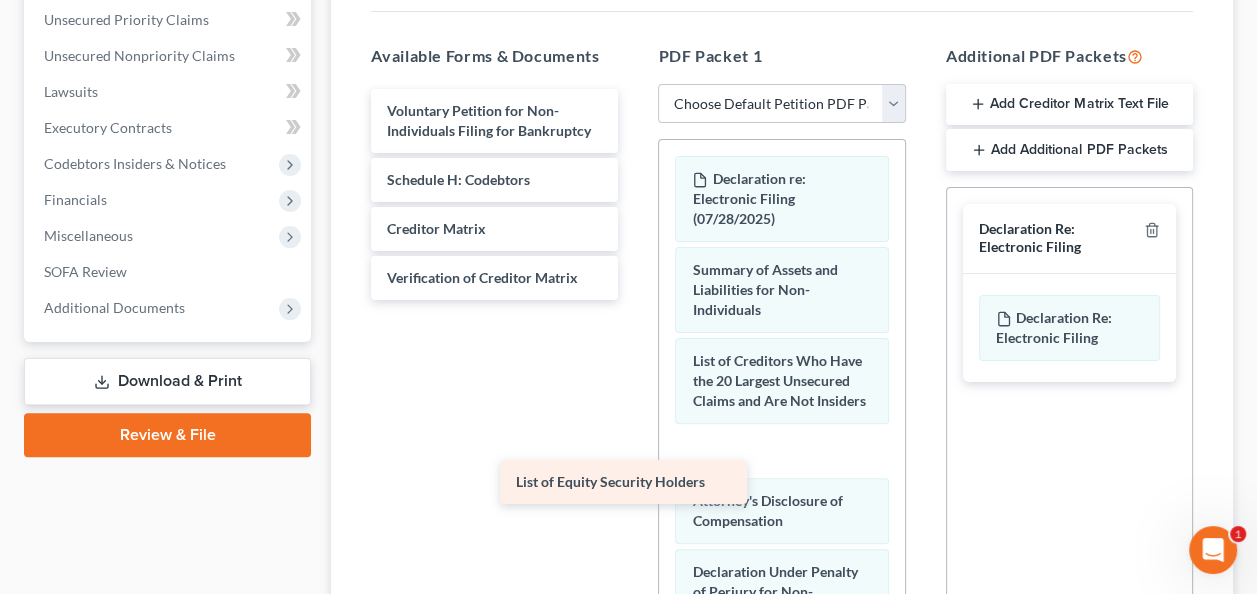 drag, startPoint x: 511, startPoint y: 323, endPoint x: 748, endPoint y: 522, distance: 309.4673 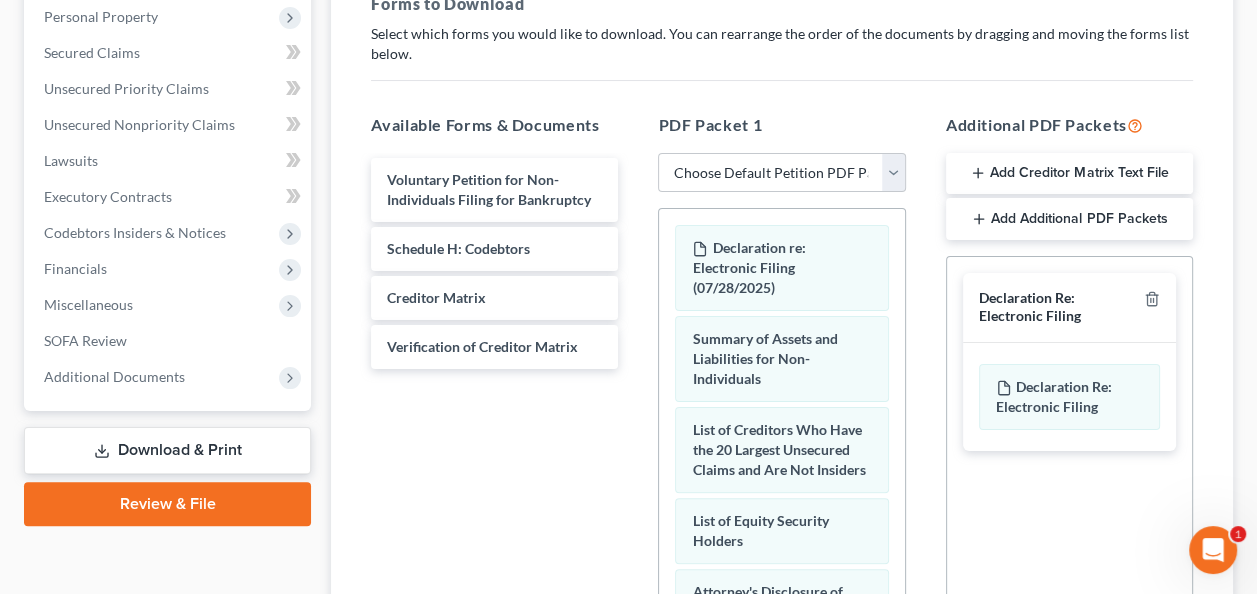scroll, scrollTop: 314, scrollLeft: 0, axis: vertical 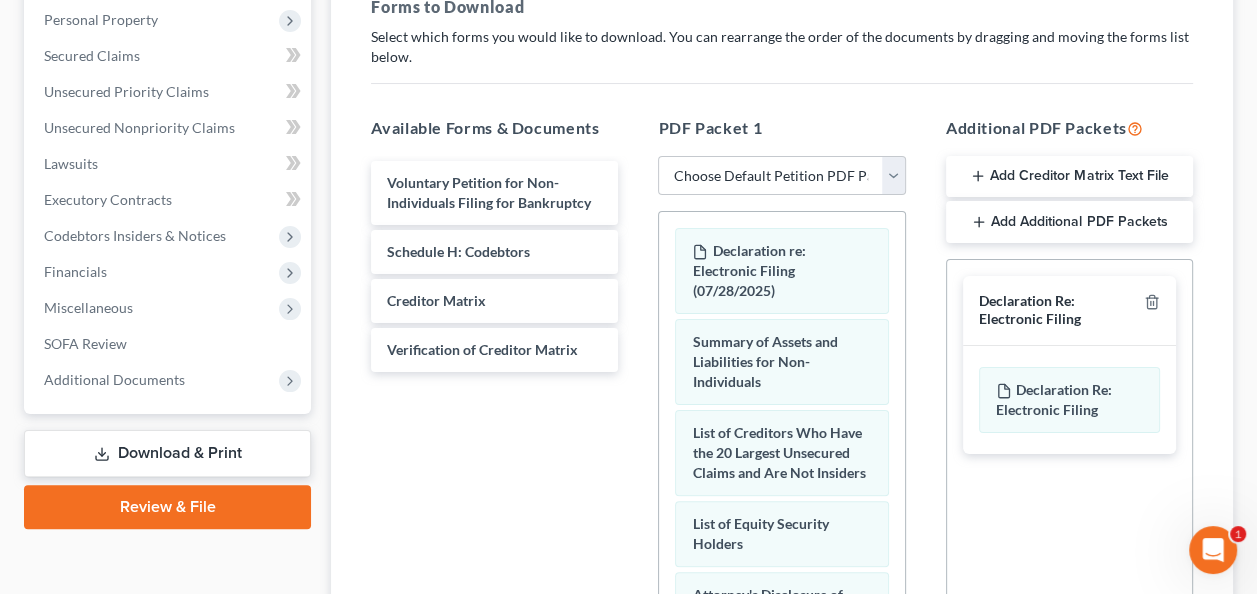 click on "Download & Print" at bounding box center (167, 453) 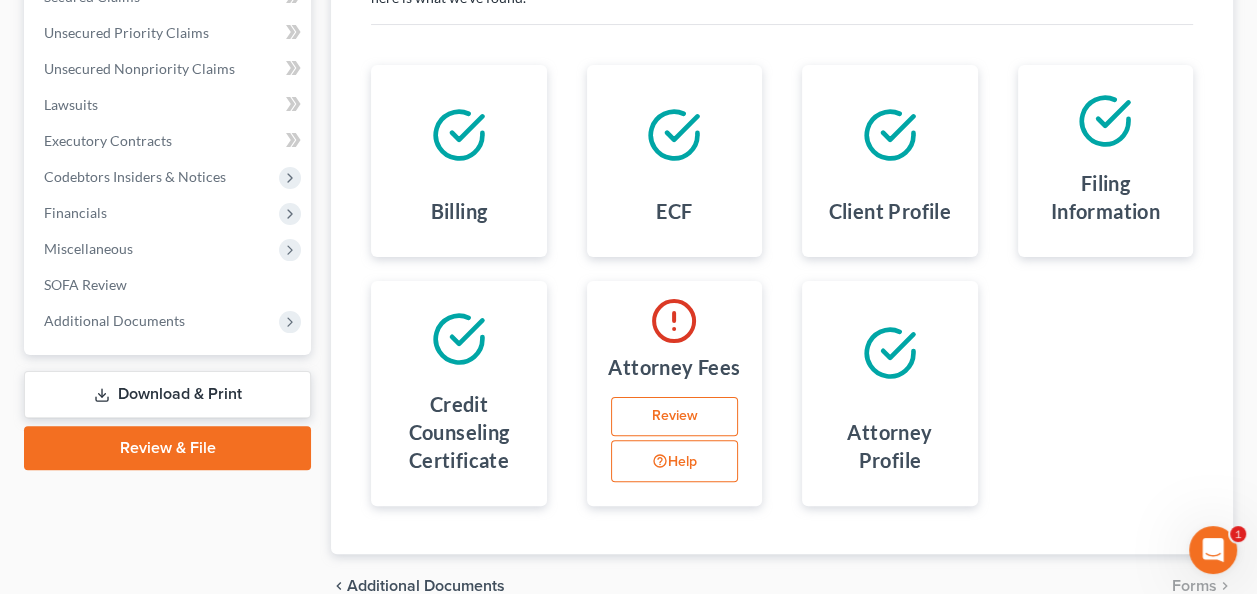 scroll, scrollTop: 372, scrollLeft: 0, axis: vertical 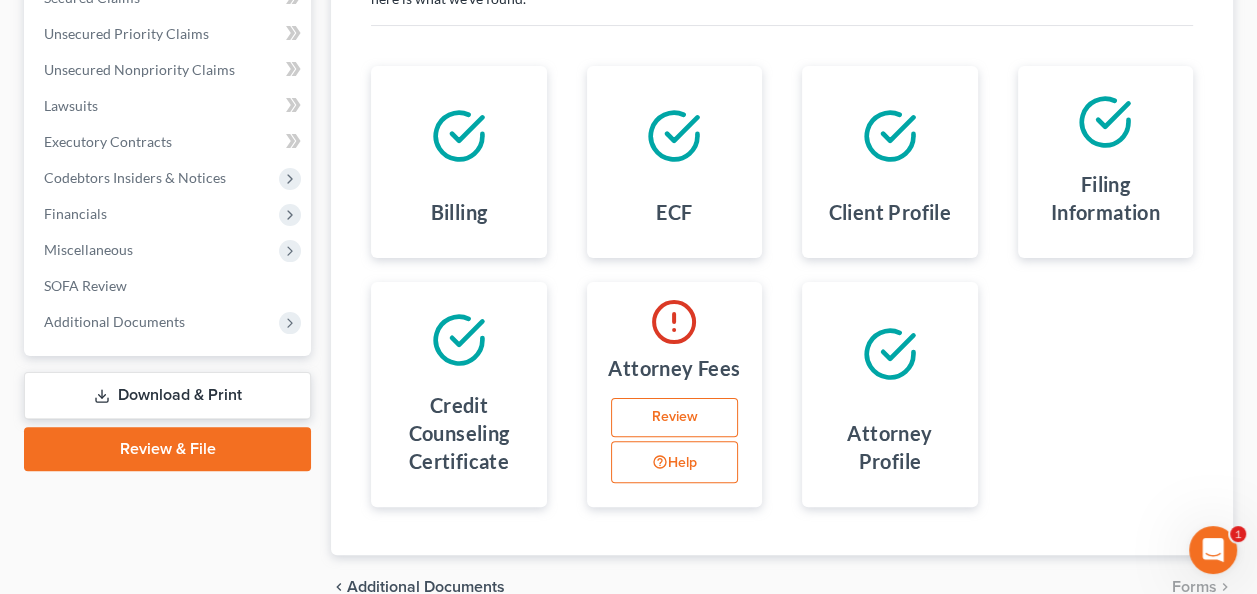 click at bounding box center (458, 340) 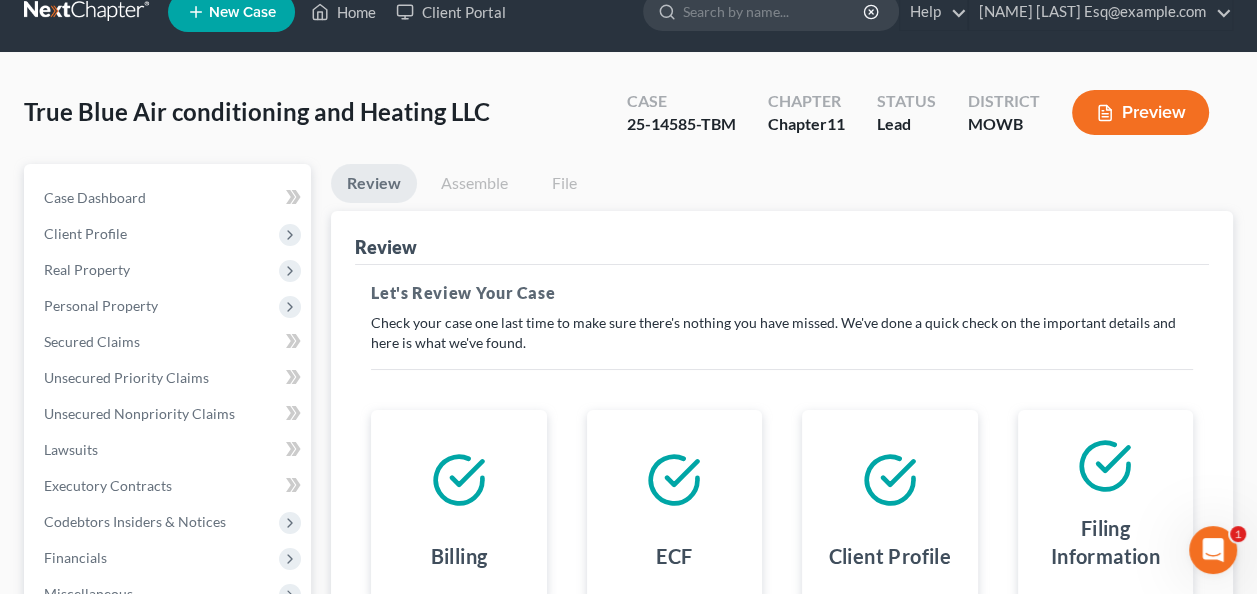 scroll, scrollTop: 0, scrollLeft: 0, axis: both 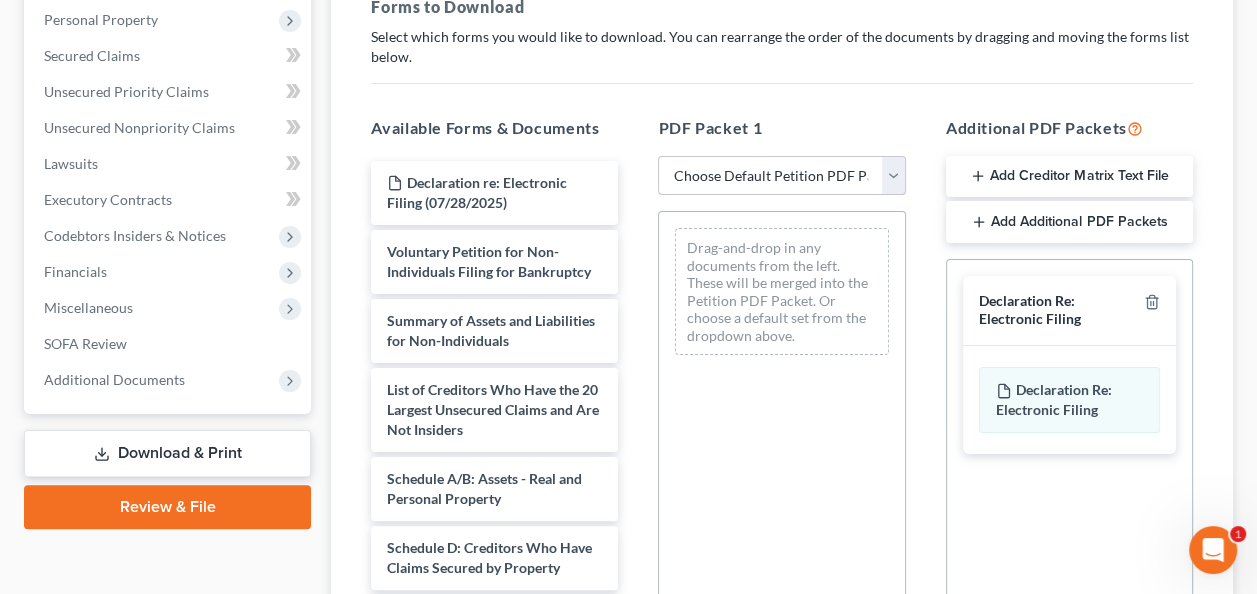 click on "Choose Default Petition PDF Packet Complete Bankruptcy Petition (all forms and schedules) Emergency Filing Forms (Petition and Creditor List Only) Amended Forms Signature Pages Only cedric true blue petitio" at bounding box center (781, 176) 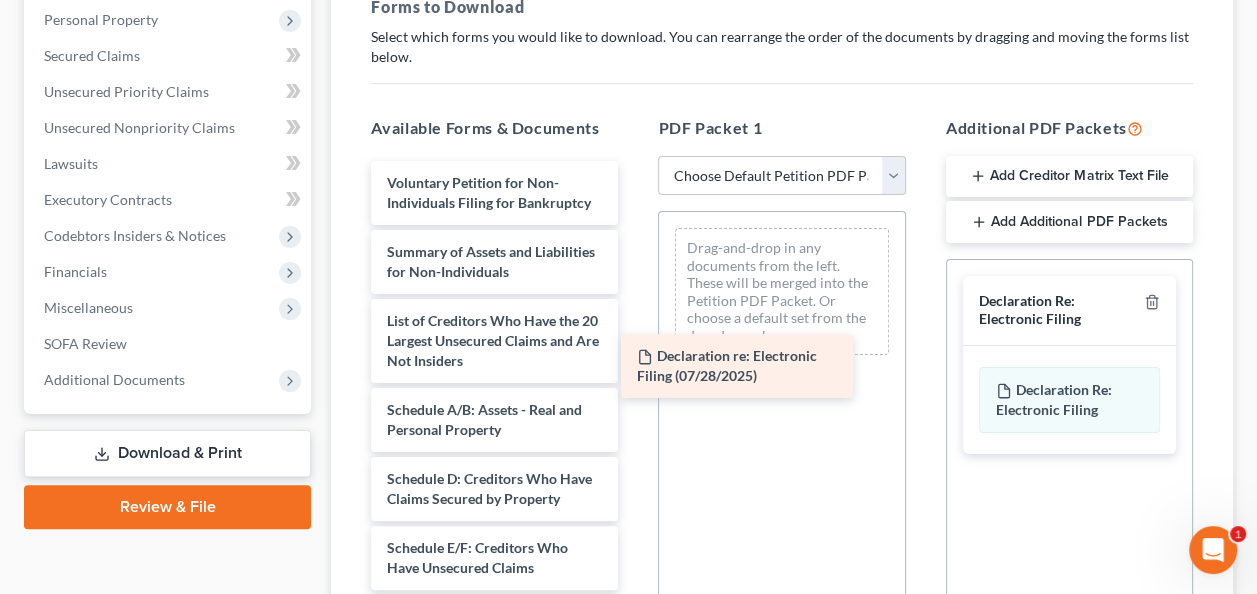 drag, startPoint x: 557, startPoint y: 202, endPoint x: 840, endPoint y: 382, distance: 335.3938 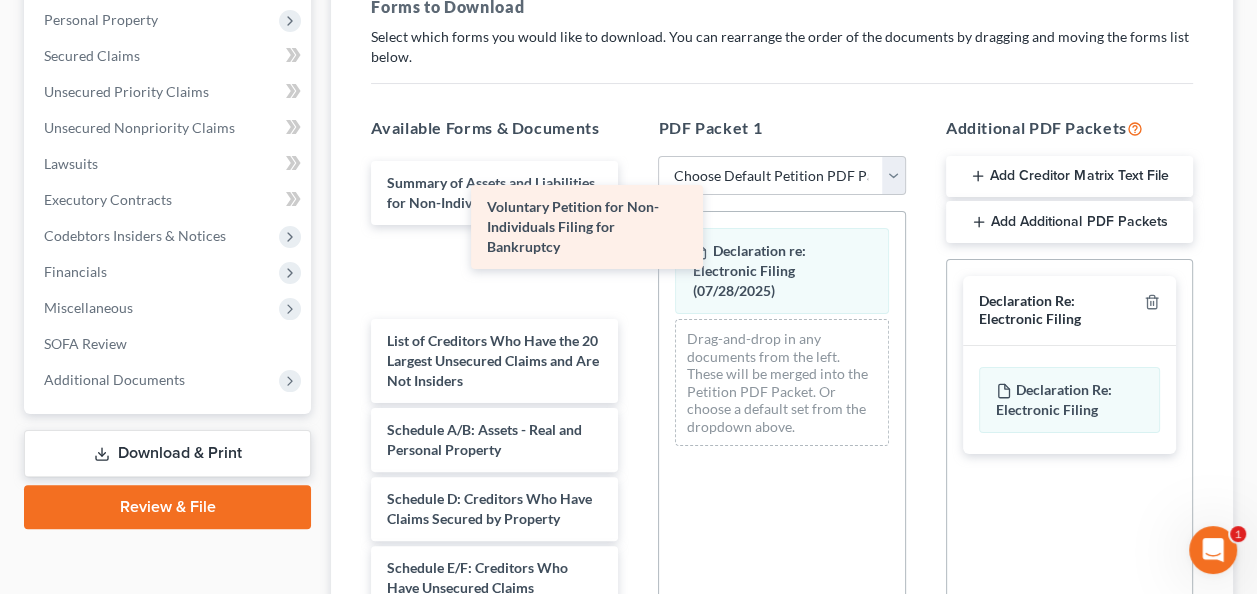 drag, startPoint x: 528, startPoint y: 200, endPoint x: 610, endPoint y: 204, distance: 82.0975 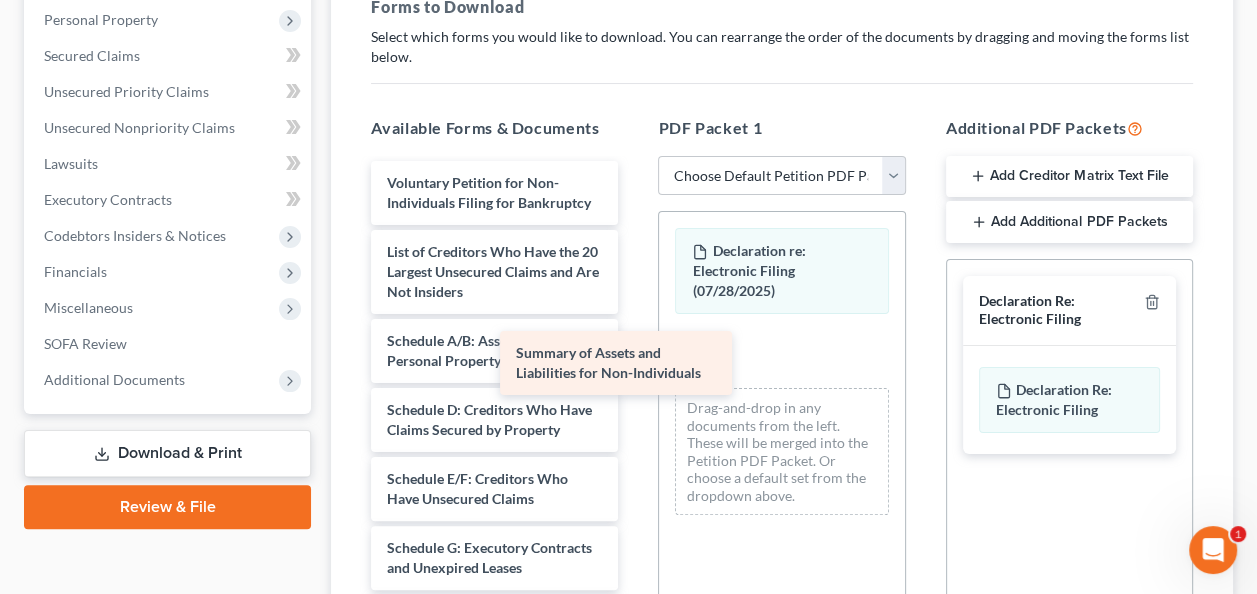 drag, startPoint x: 561, startPoint y: 186, endPoint x: 876, endPoint y: 354, distance: 357 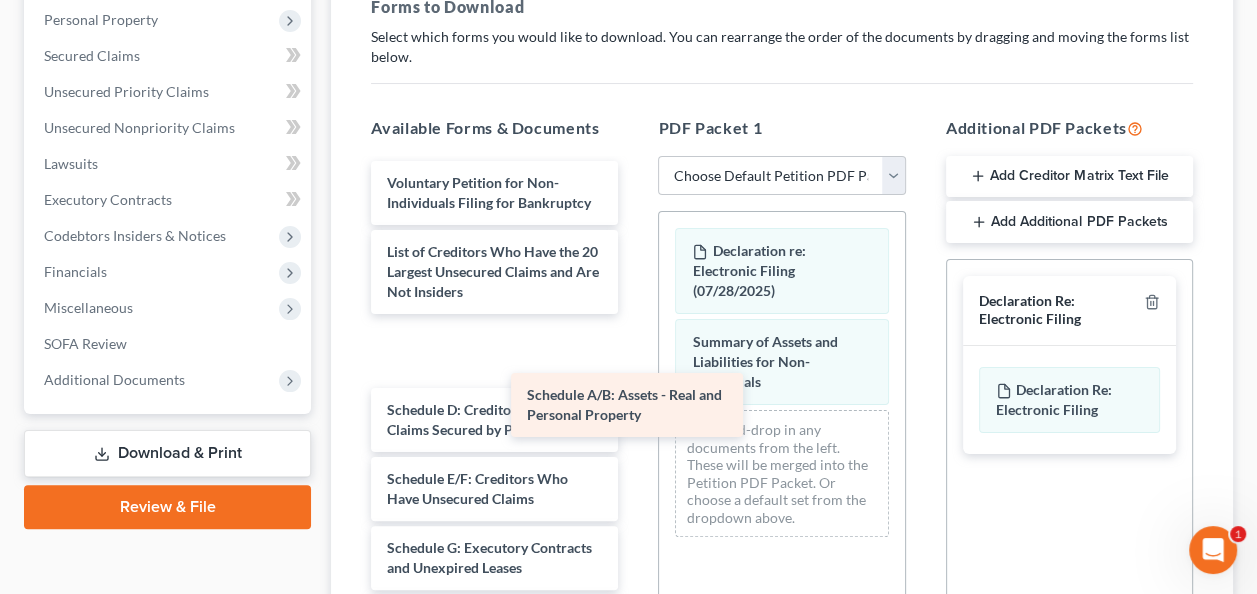 drag, startPoint x: 474, startPoint y: 370, endPoint x: 820, endPoint y: 406, distance: 347.8678 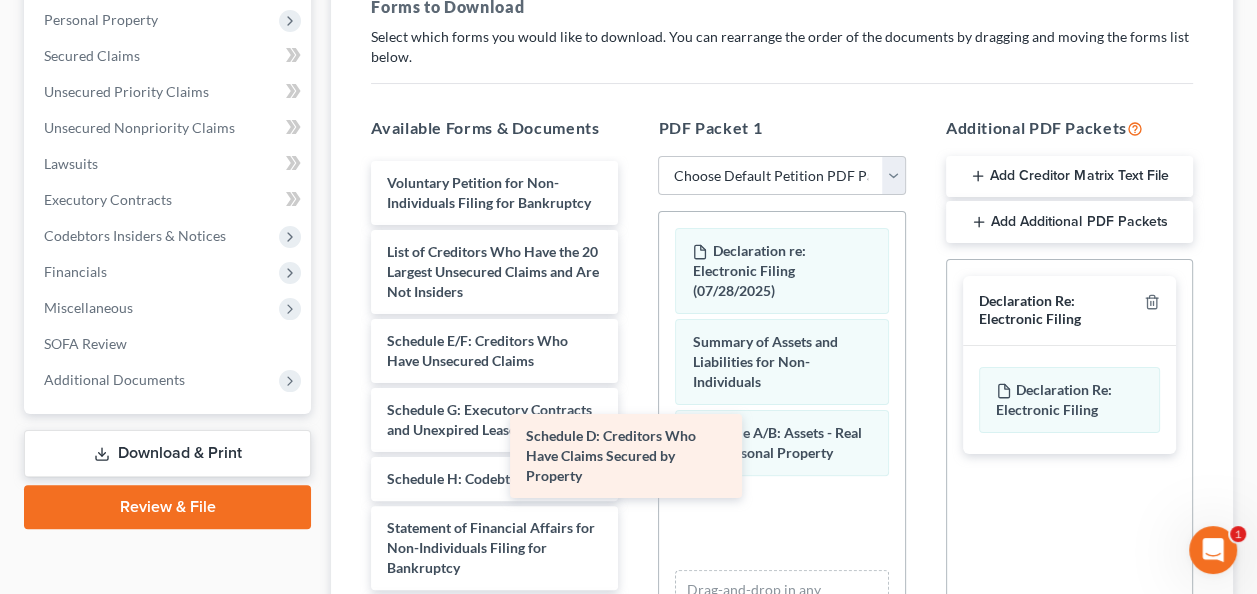 drag, startPoint x: 525, startPoint y: 374, endPoint x: 828, endPoint y: 463, distance: 315.80057 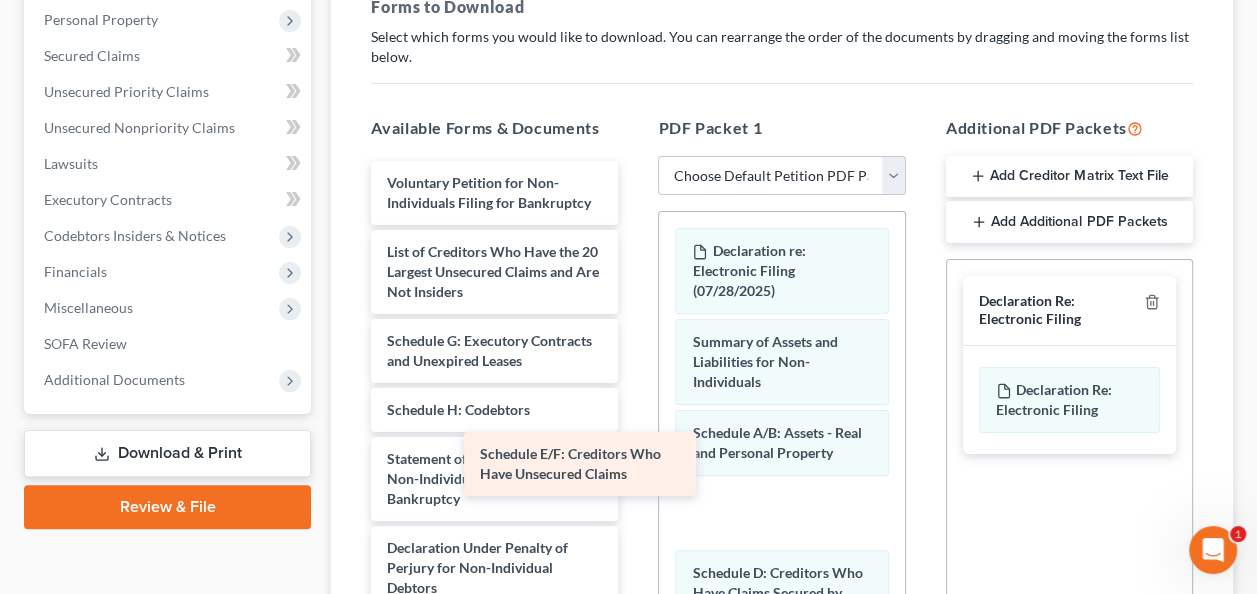 drag, startPoint x: 560, startPoint y: 368, endPoint x: 718, endPoint y: 494, distance: 202.0891 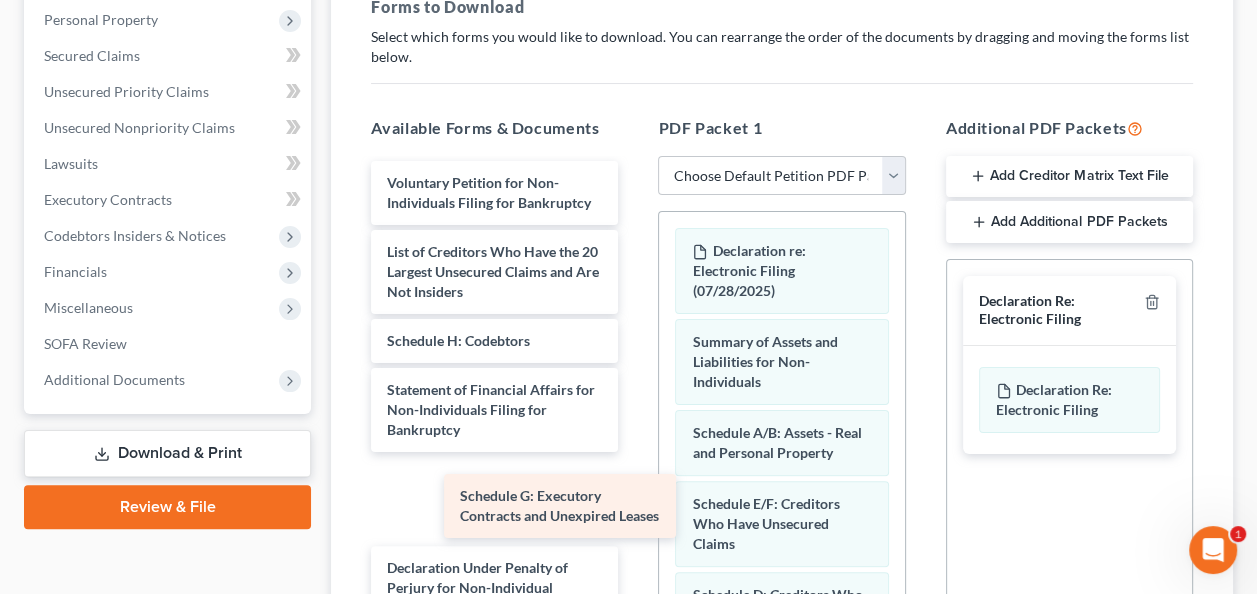 drag, startPoint x: 512, startPoint y: 382, endPoint x: 720, endPoint y: 568, distance: 279.03406 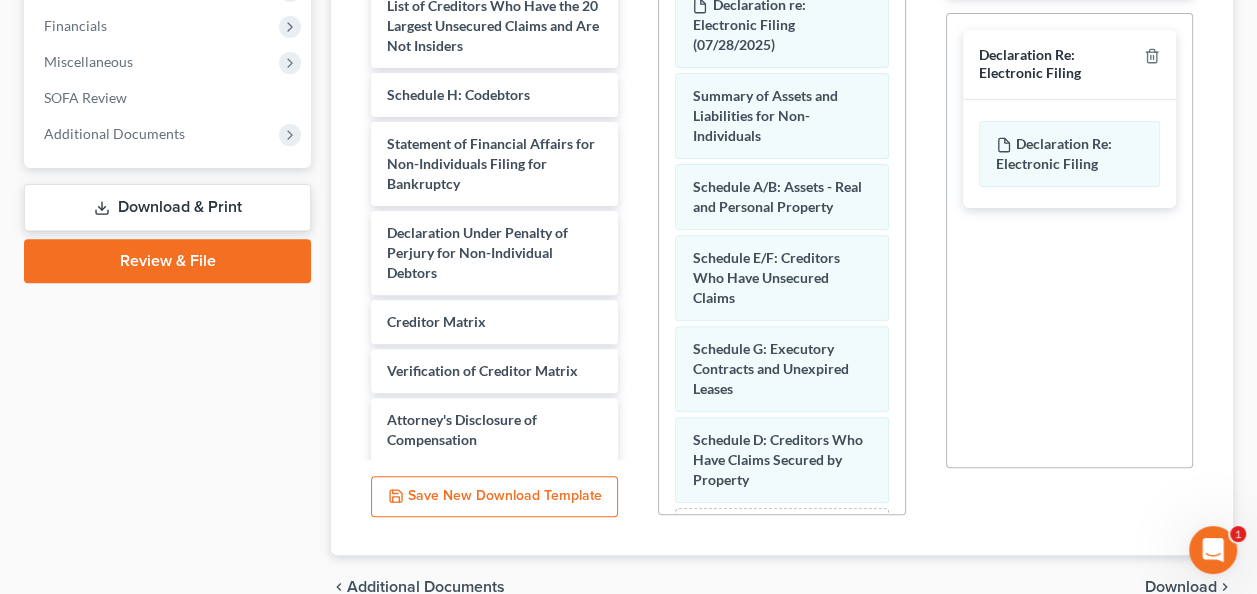 scroll, scrollTop: 582, scrollLeft: 0, axis: vertical 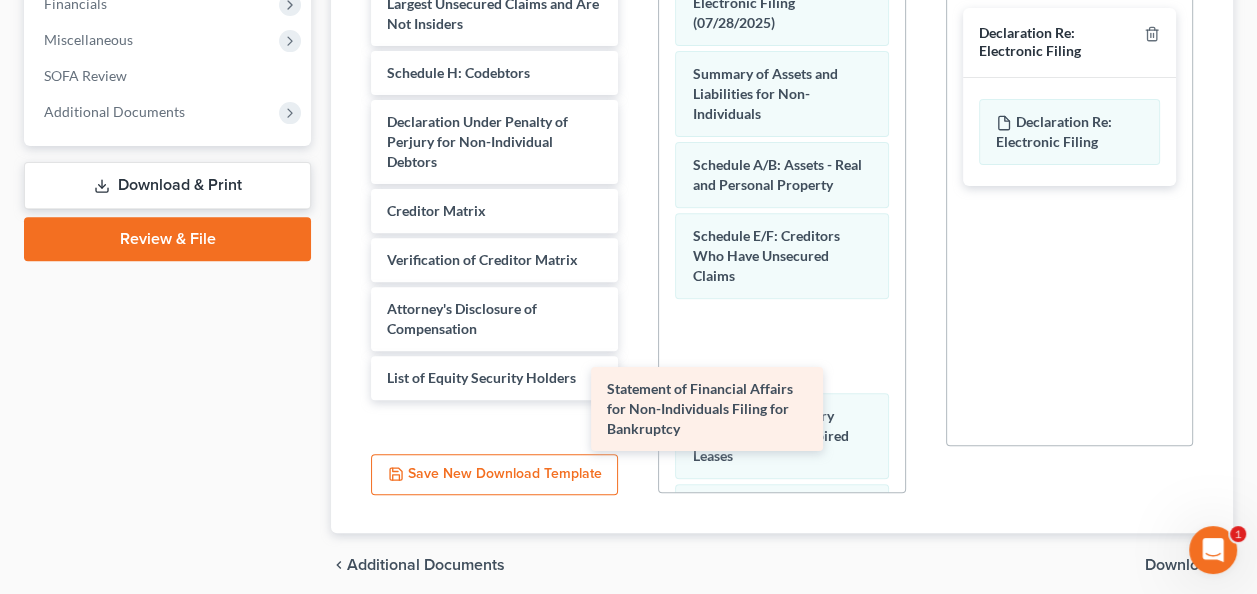 drag, startPoint x: 536, startPoint y: 152, endPoint x: 778, endPoint y: 434, distance: 371.60193 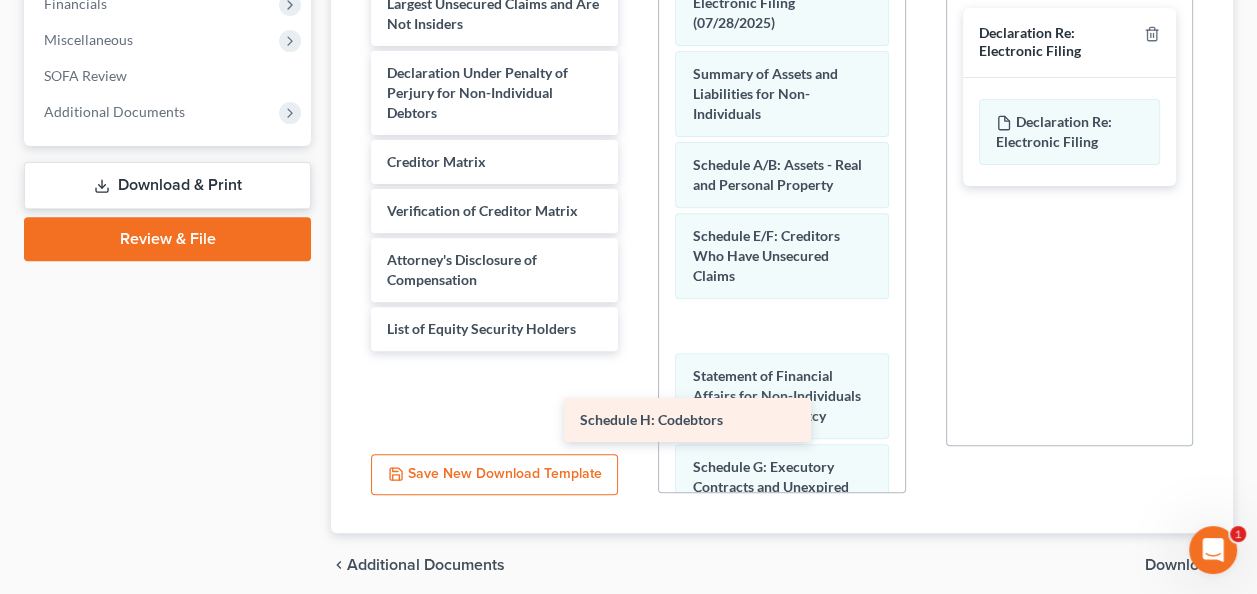 drag, startPoint x: 493, startPoint y: 61, endPoint x: 813, endPoint y: 445, distance: 499.856 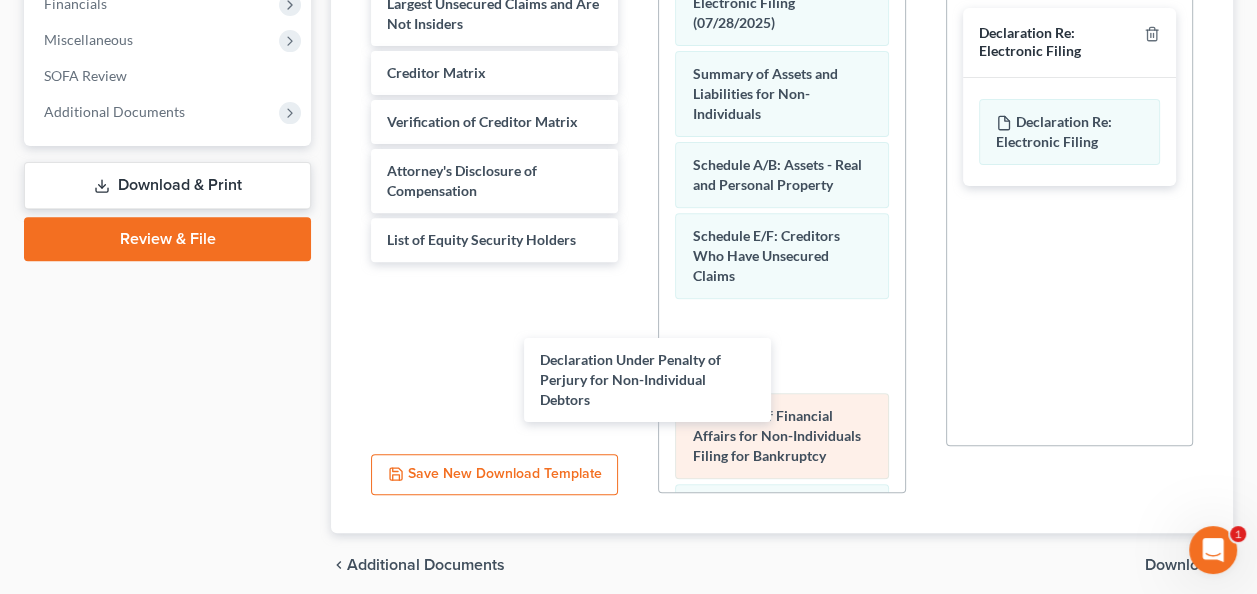 drag, startPoint x: 496, startPoint y: 74, endPoint x: 773, endPoint y: 445, distance: 463.00107 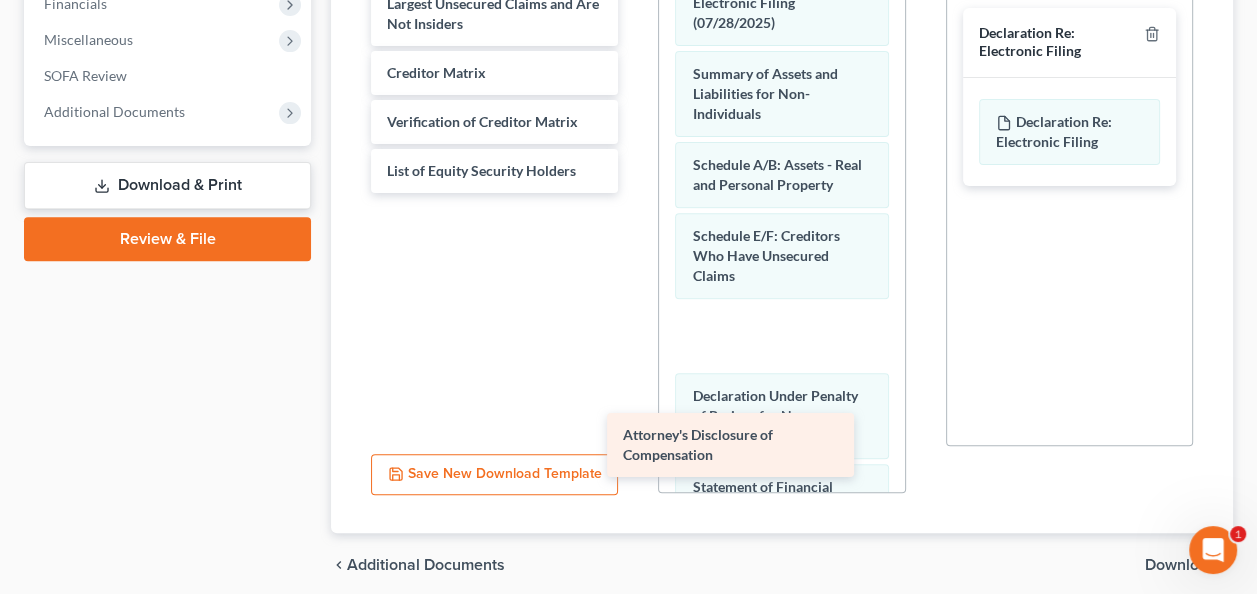 drag, startPoint x: 496, startPoint y: 166, endPoint x: 784, endPoint y: 464, distance: 414.4249 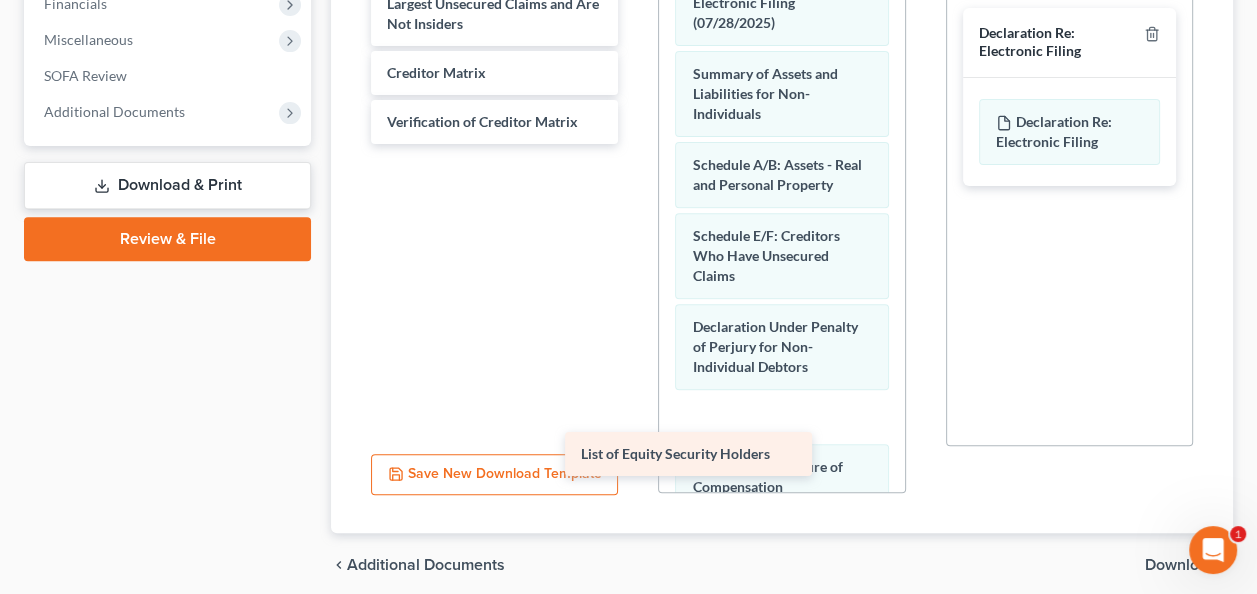drag, startPoint x: 495, startPoint y: 169, endPoint x: 704, endPoint y: 469, distance: 365.6241 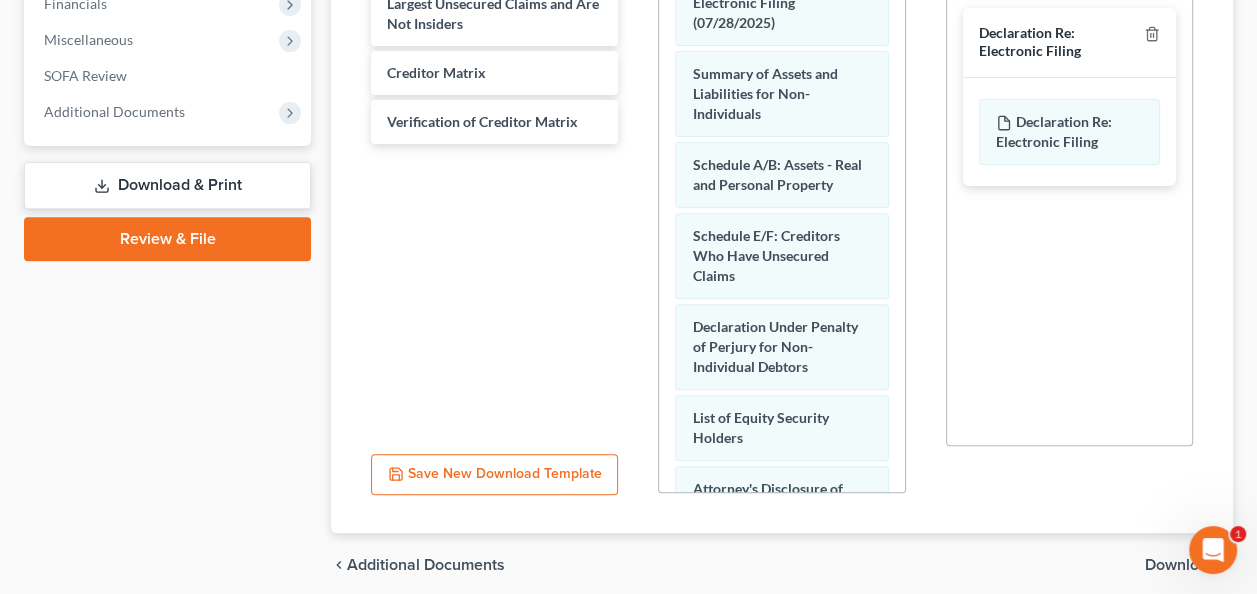 click on "Download & Print" at bounding box center [167, 185] 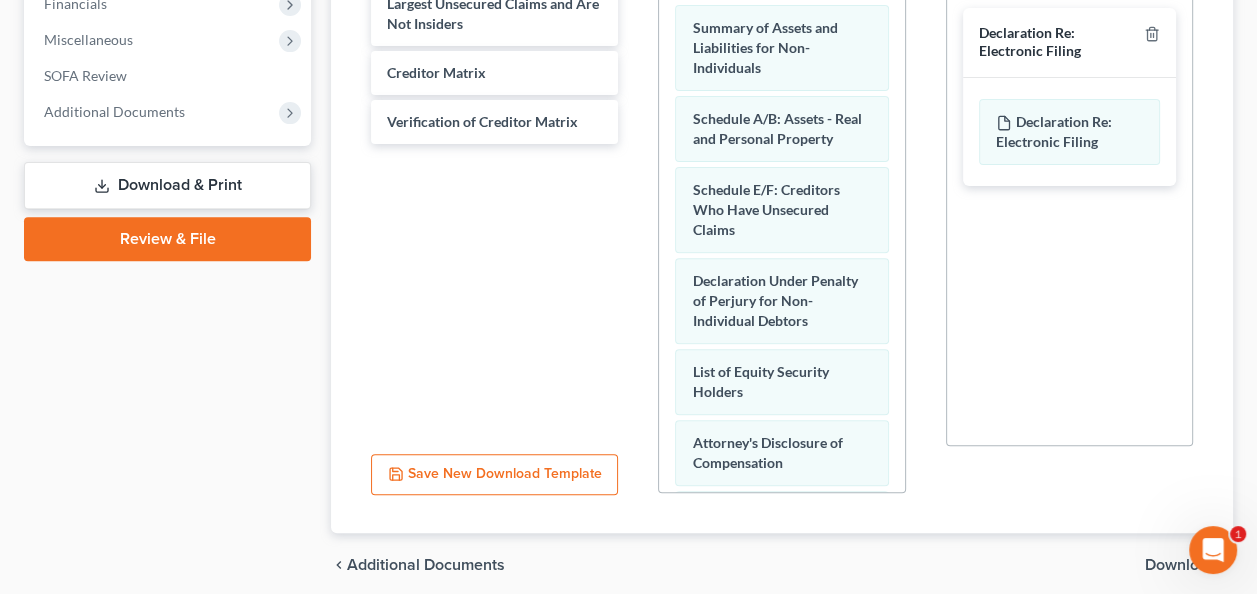 scroll, scrollTop: 0, scrollLeft: 0, axis: both 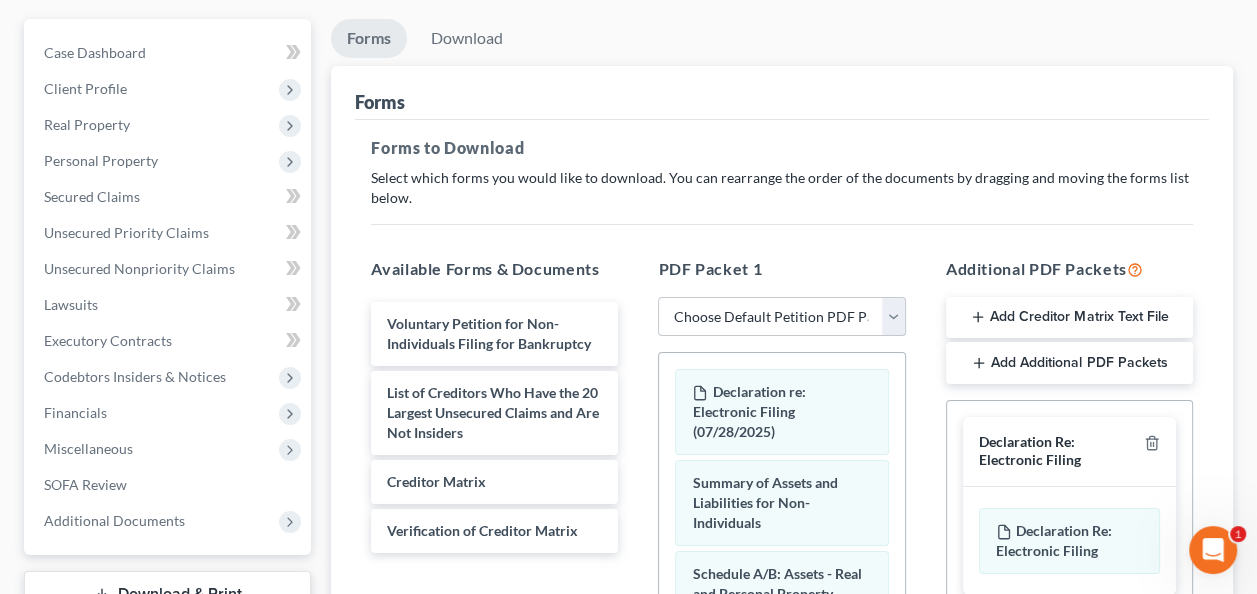 click on "Choose Default Petition PDF Packet Complete Bankruptcy Petition (all forms and schedules) Emergency Filing Forms (Petition and Creditor List Only) Amended Forms Signature Pages Only cedric true blue petitio" at bounding box center [781, 317] 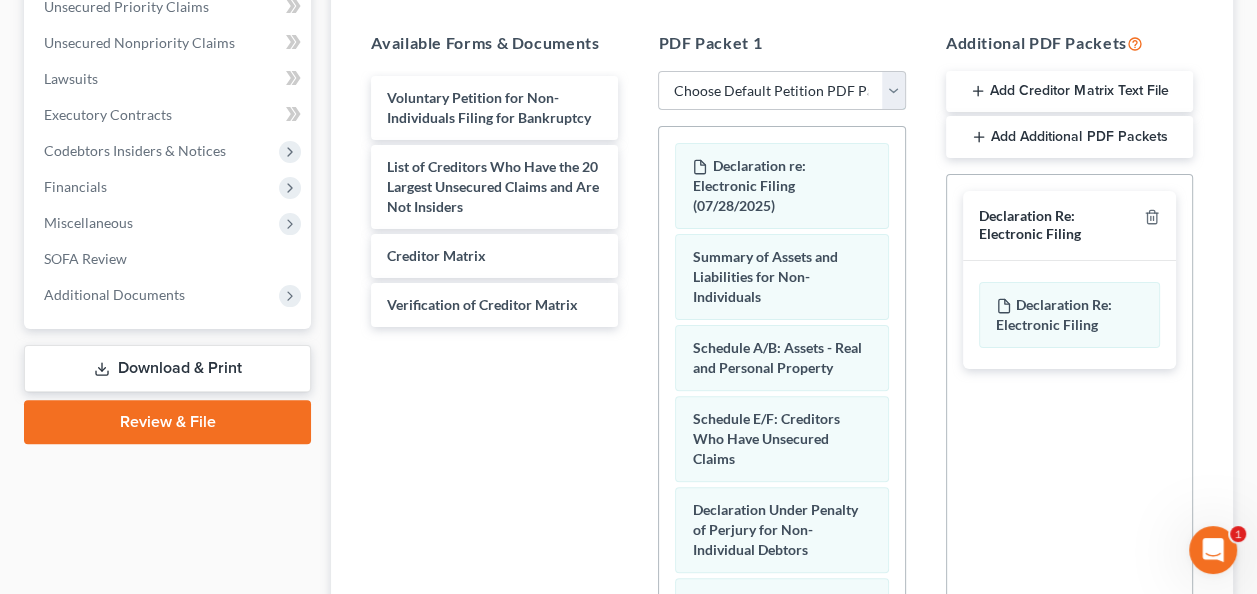 scroll, scrollTop: 452, scrollLeft: 0, axis: vertical 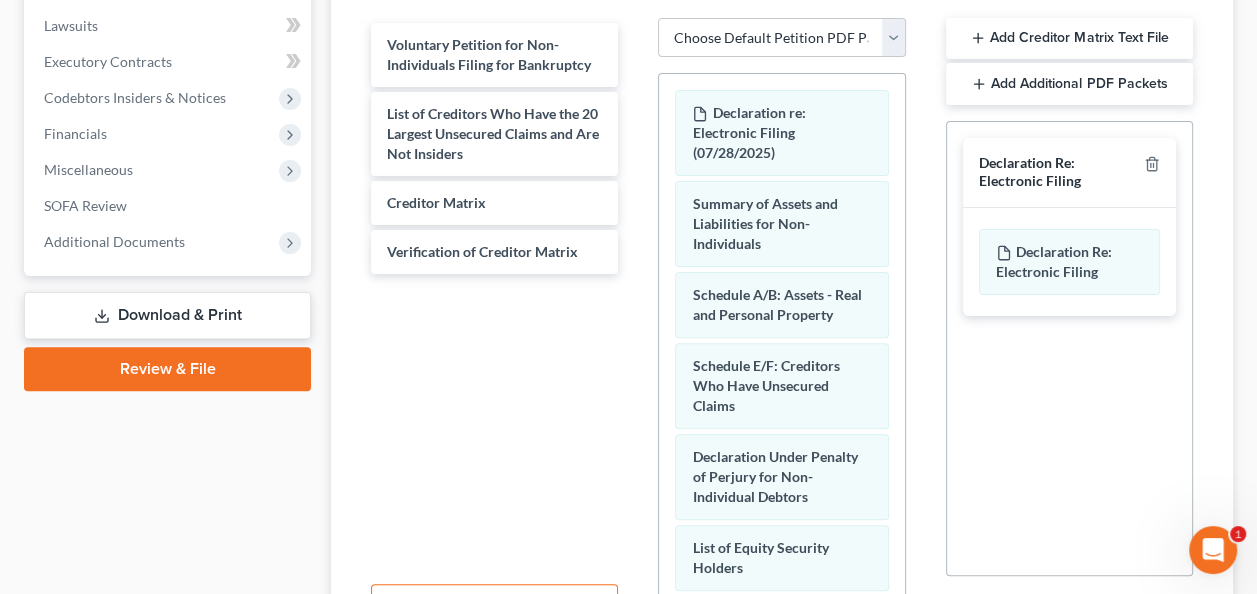 click on "Download & Print" at bounding box center [167, 315] 